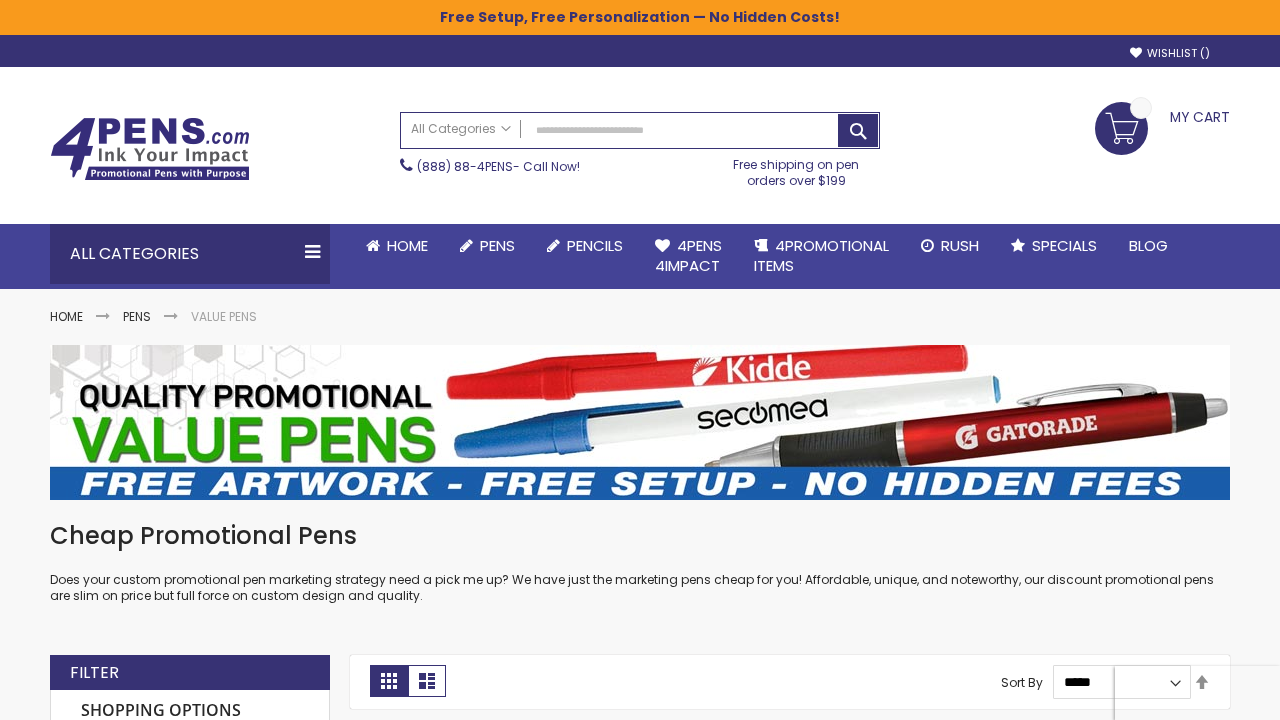 scroll, scrollTop: 579, scrollLeft: 0, axis: vertical 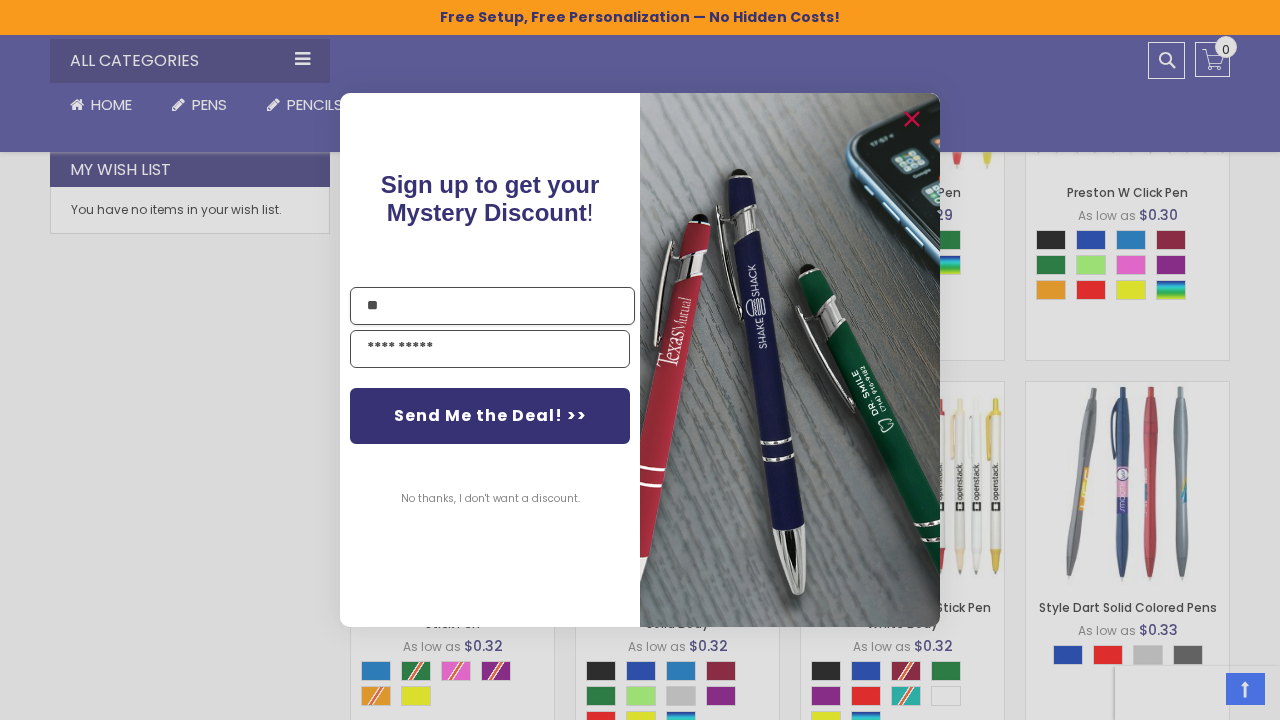 type on "*" 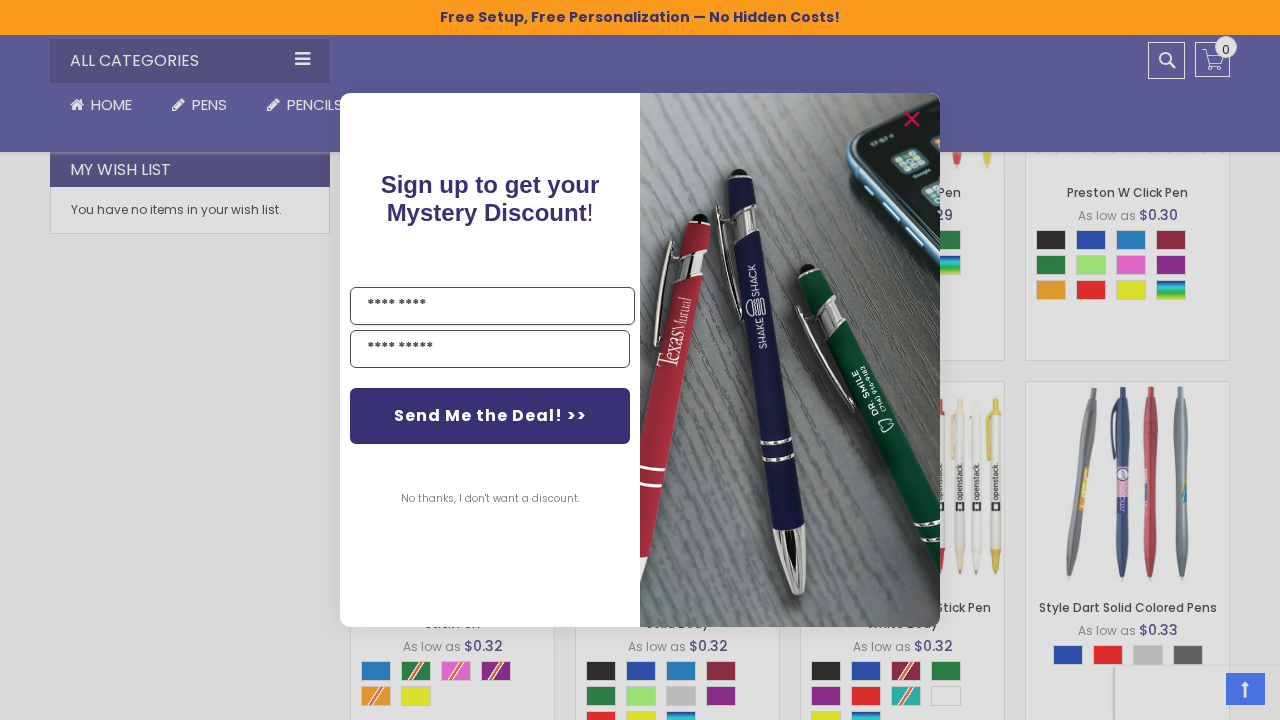 type on "*" 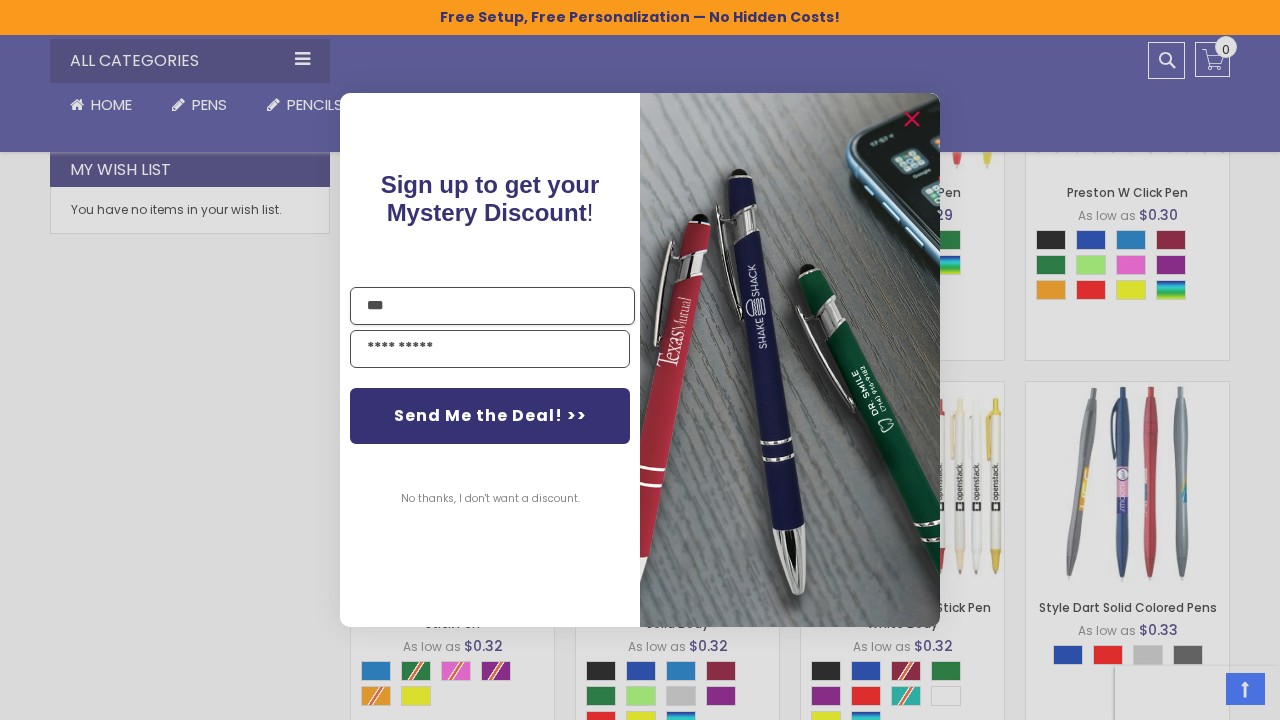 type on "***" 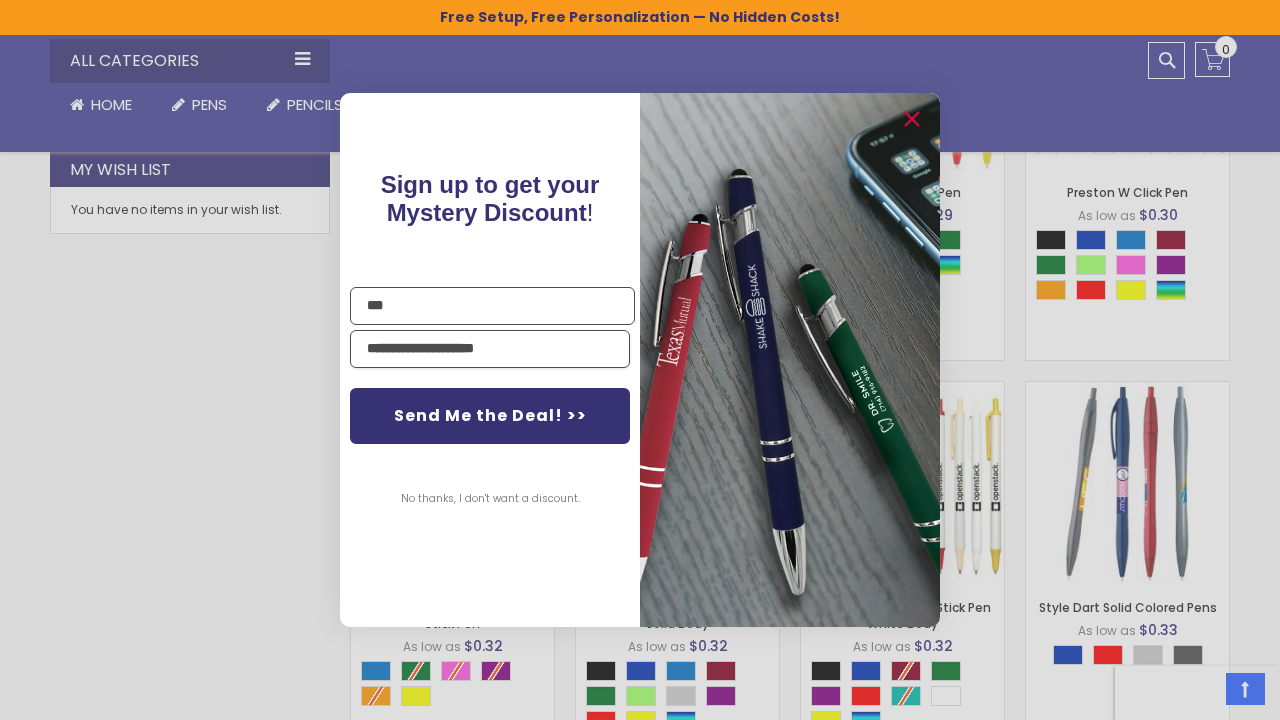 type on "**********" 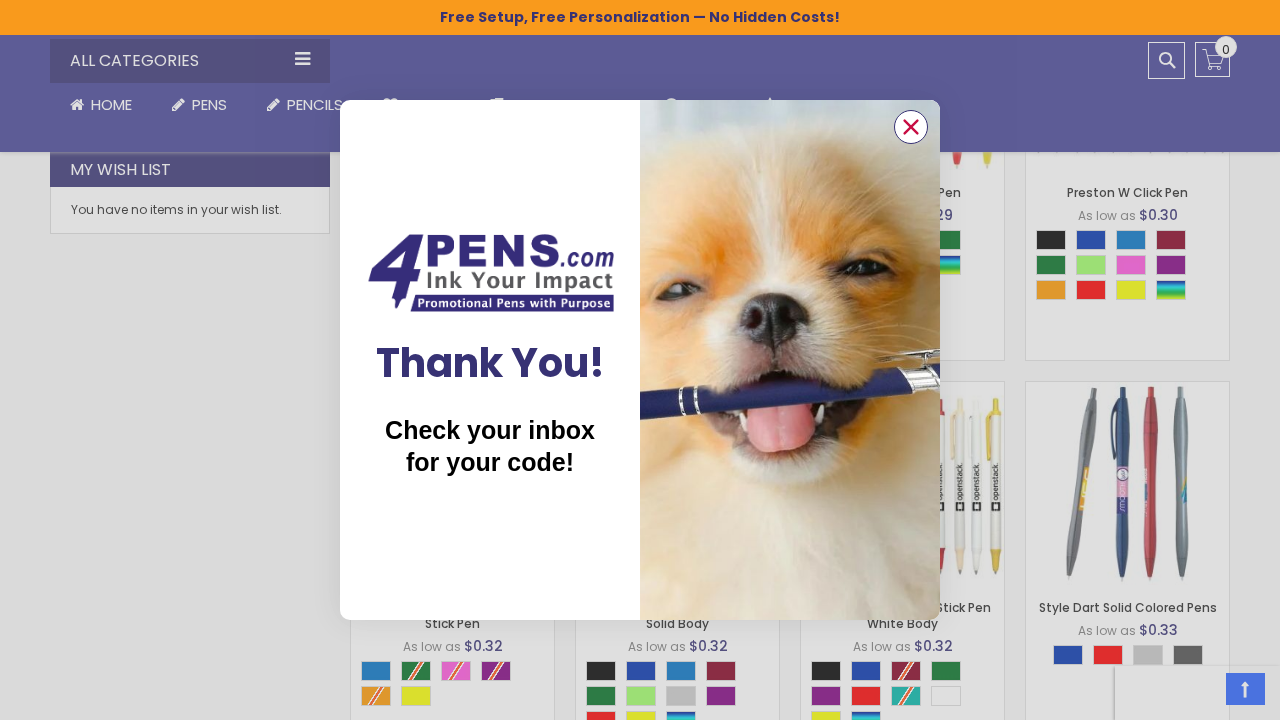 click 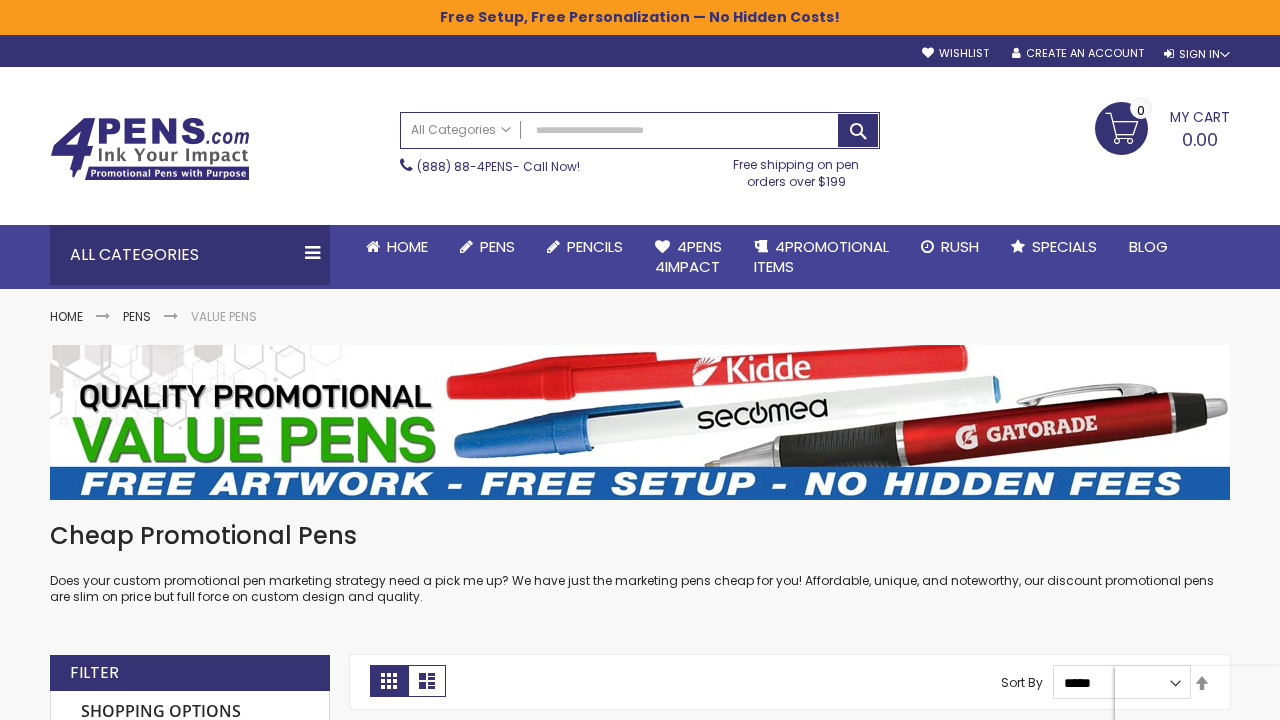 scroll, scrollTop: 0, scrollLeft: 0, axis: both 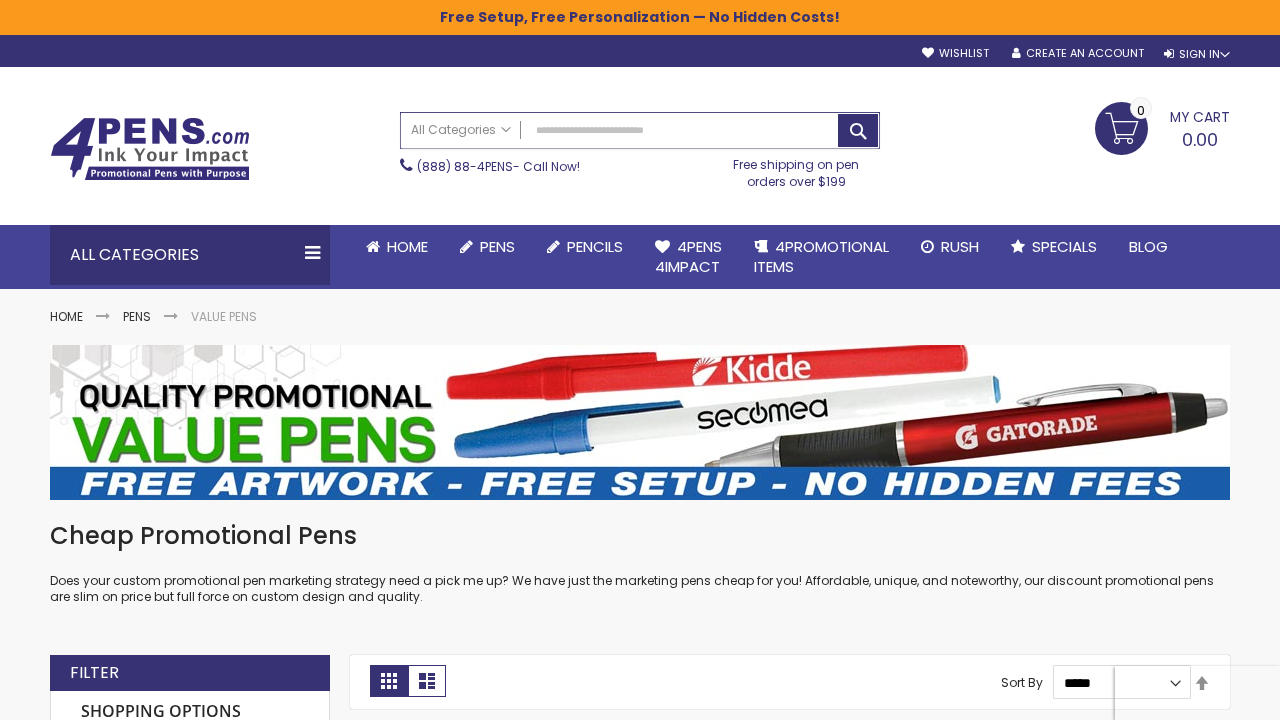 click on "Search" at bounding box center [640, 130] 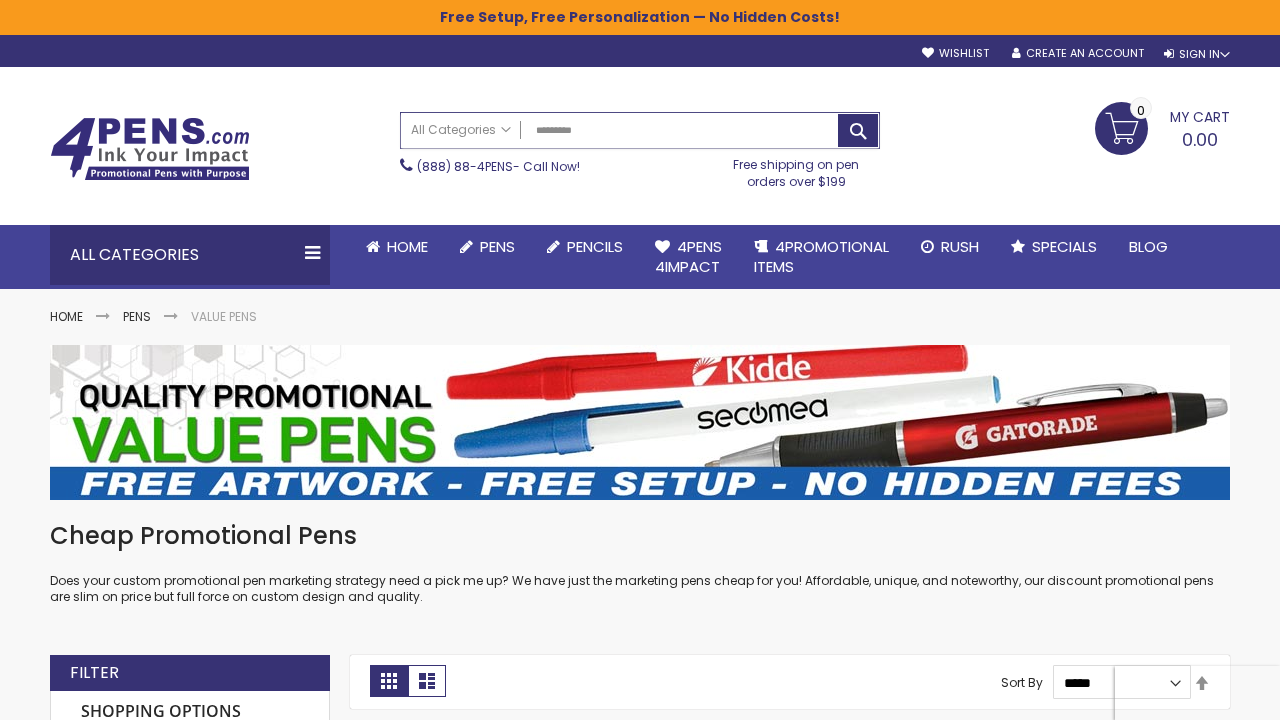 type on "**********" 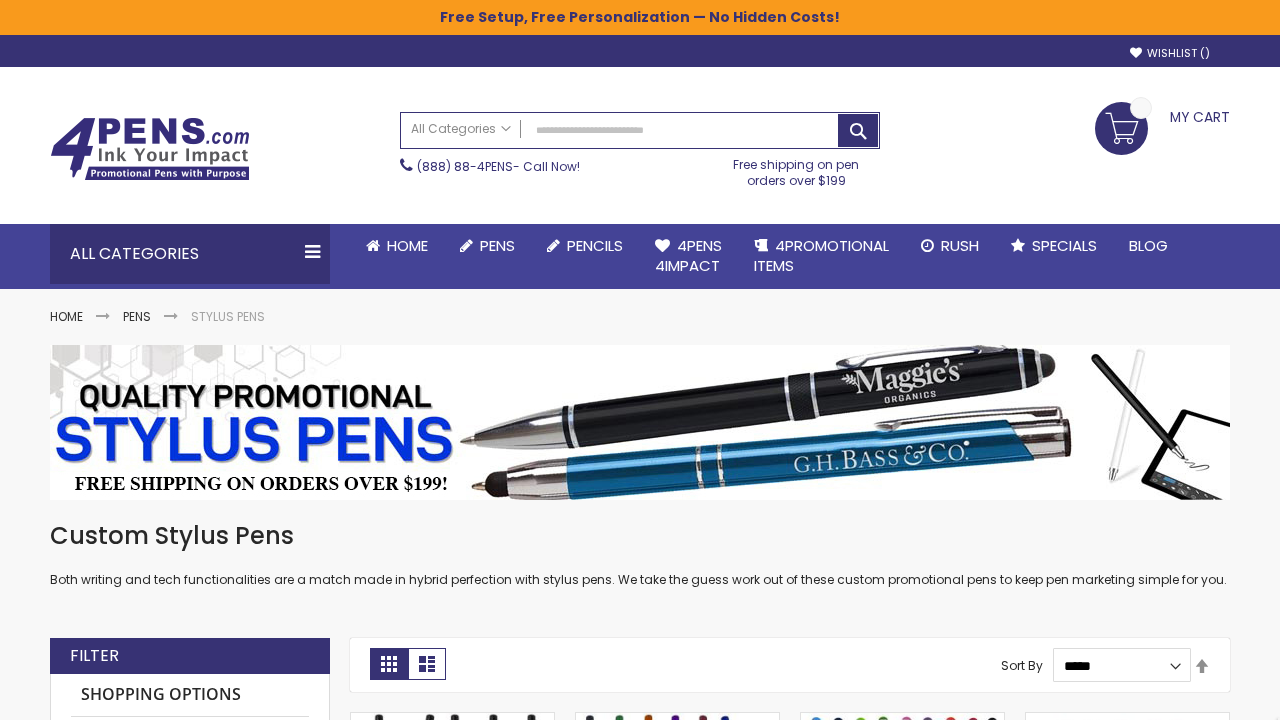 scroll, scrollTop: 0, scrollLeft: 0, axis: both 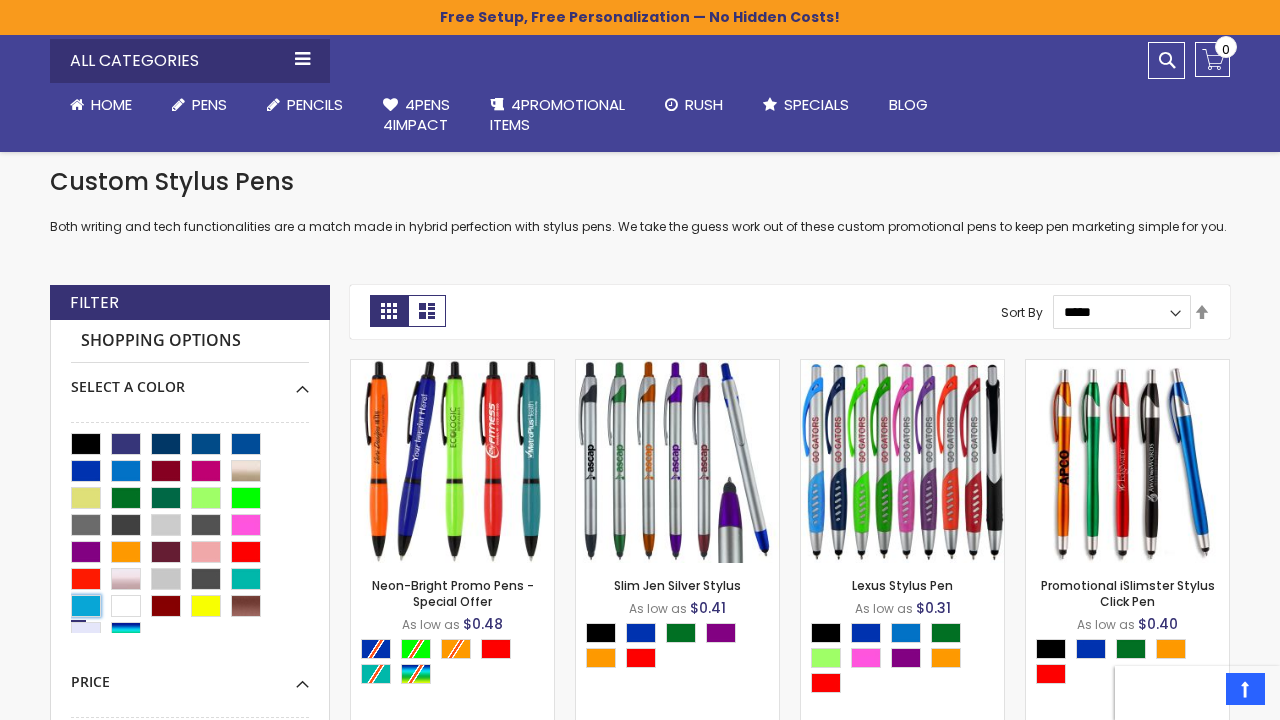 click at bounding box center (86, 606) 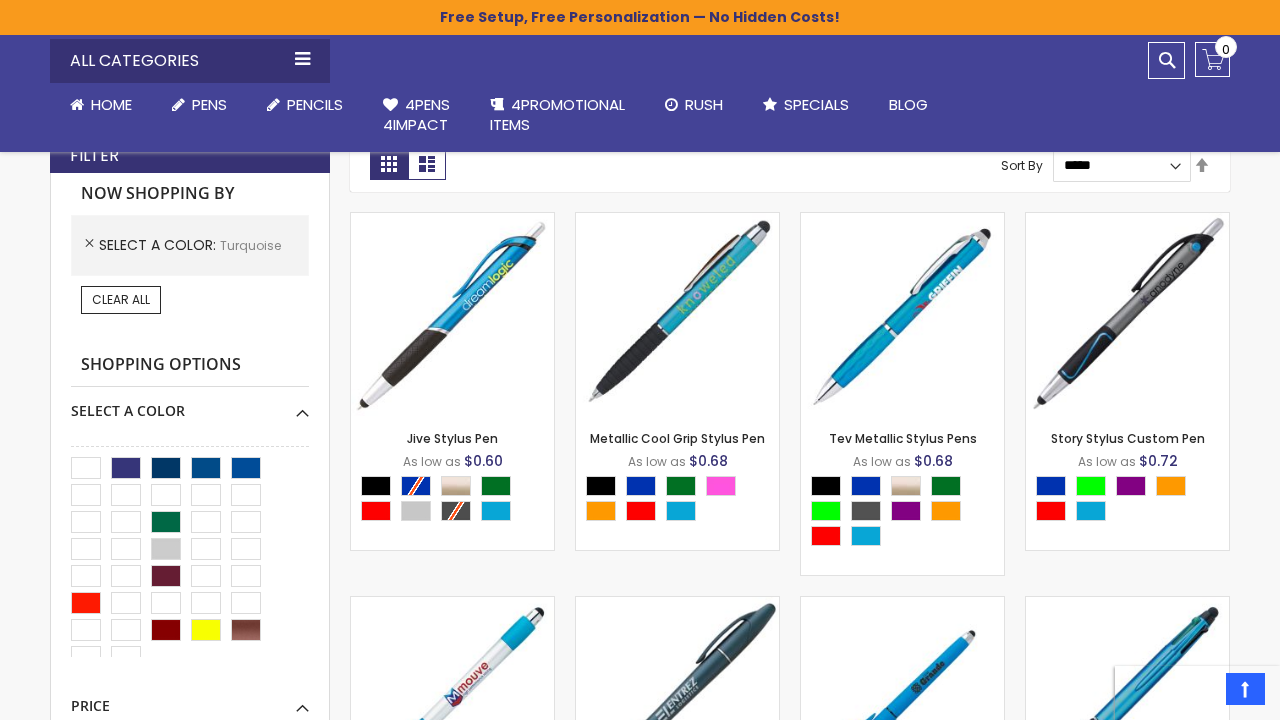 scroll, scrollTop: 512, scrollLeft: 0, axis: vertical 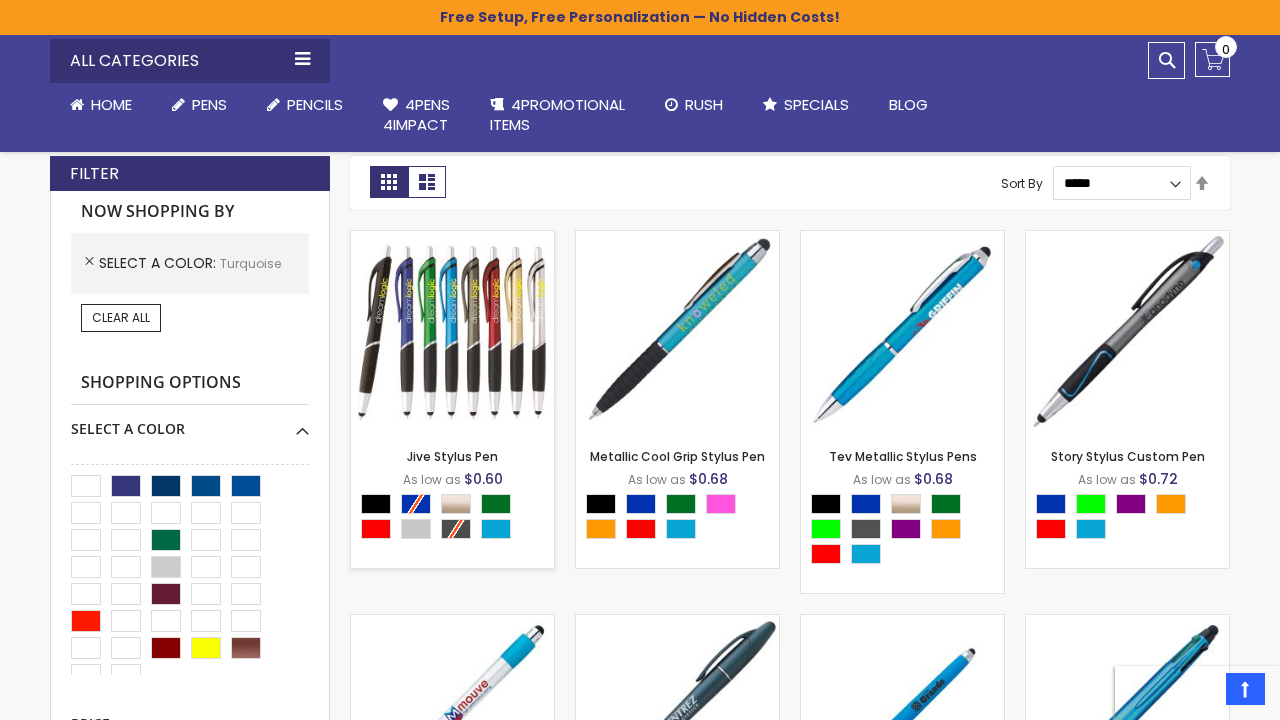 click at bounding box center [452, 332] 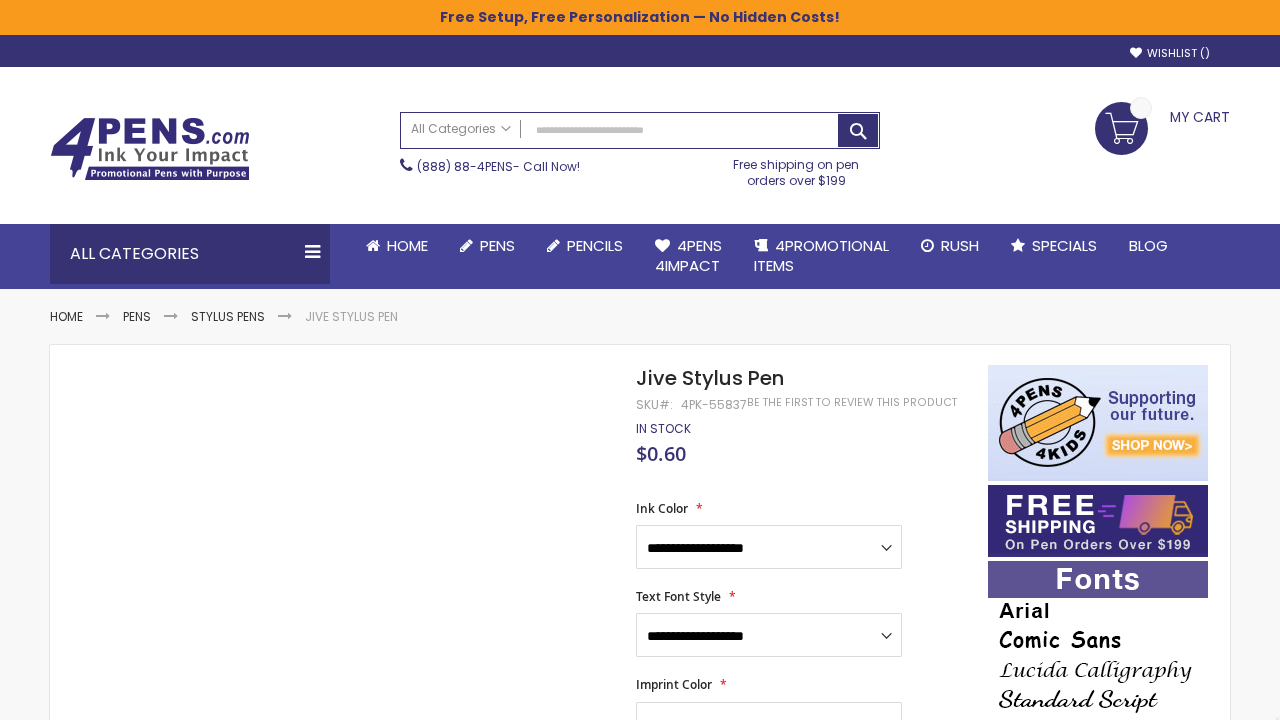 scroll, scrollTop: 0, scrollLeft: 0, axis: both 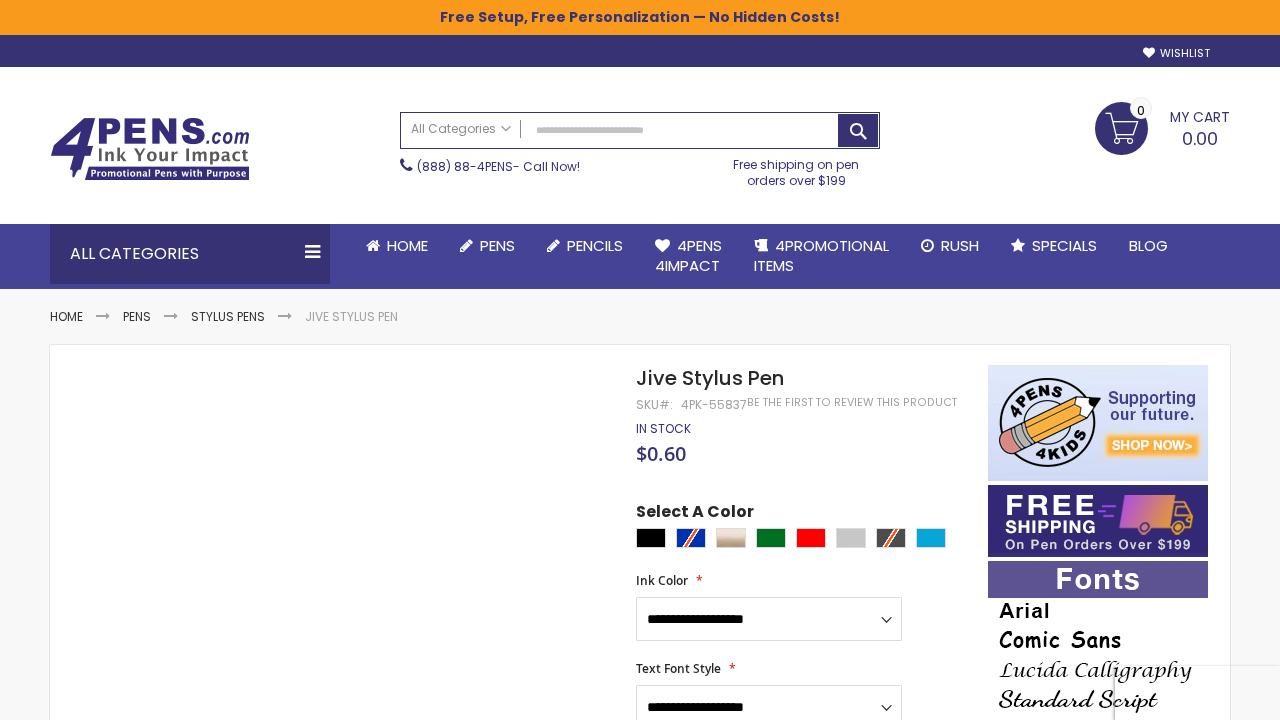 click at bounding box center (807, 540) 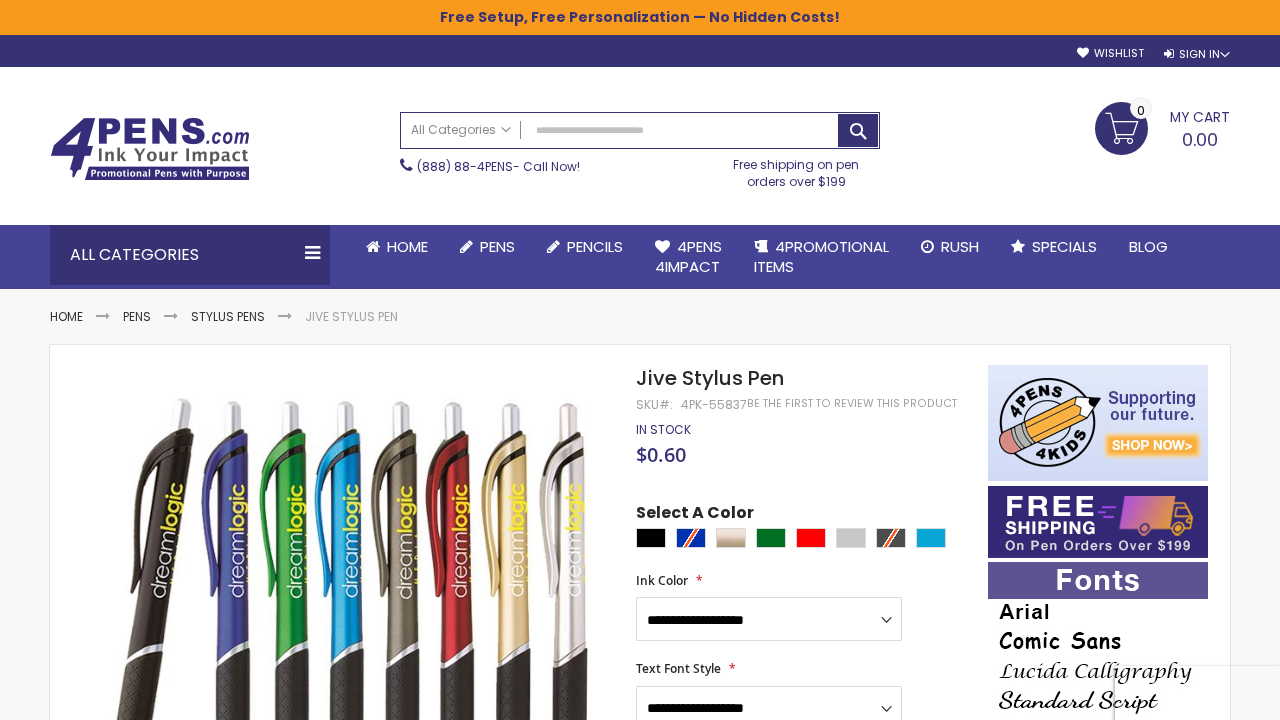 scroll, scrollTop: 70, scrollLeft: 0, axis: vertical 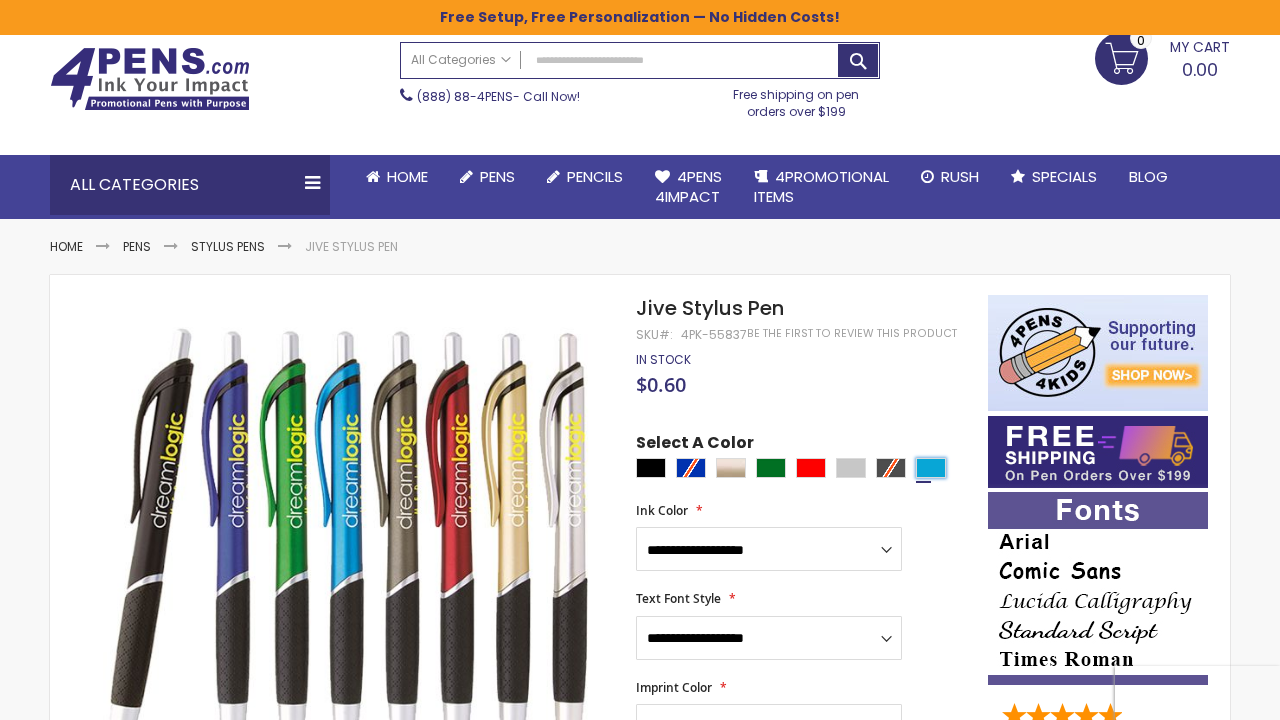click at bounding box center (931, 468) 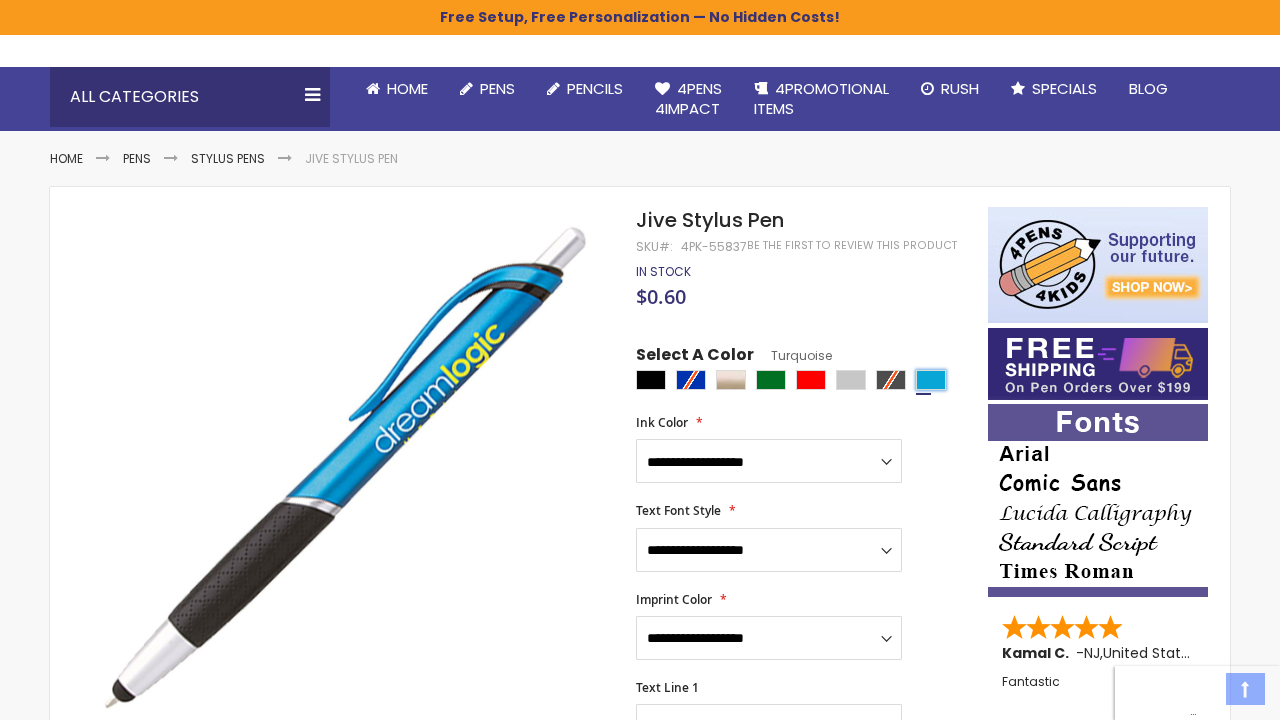 scroll, scrollTop: 182, scrollLeft: 0, axis: vertical 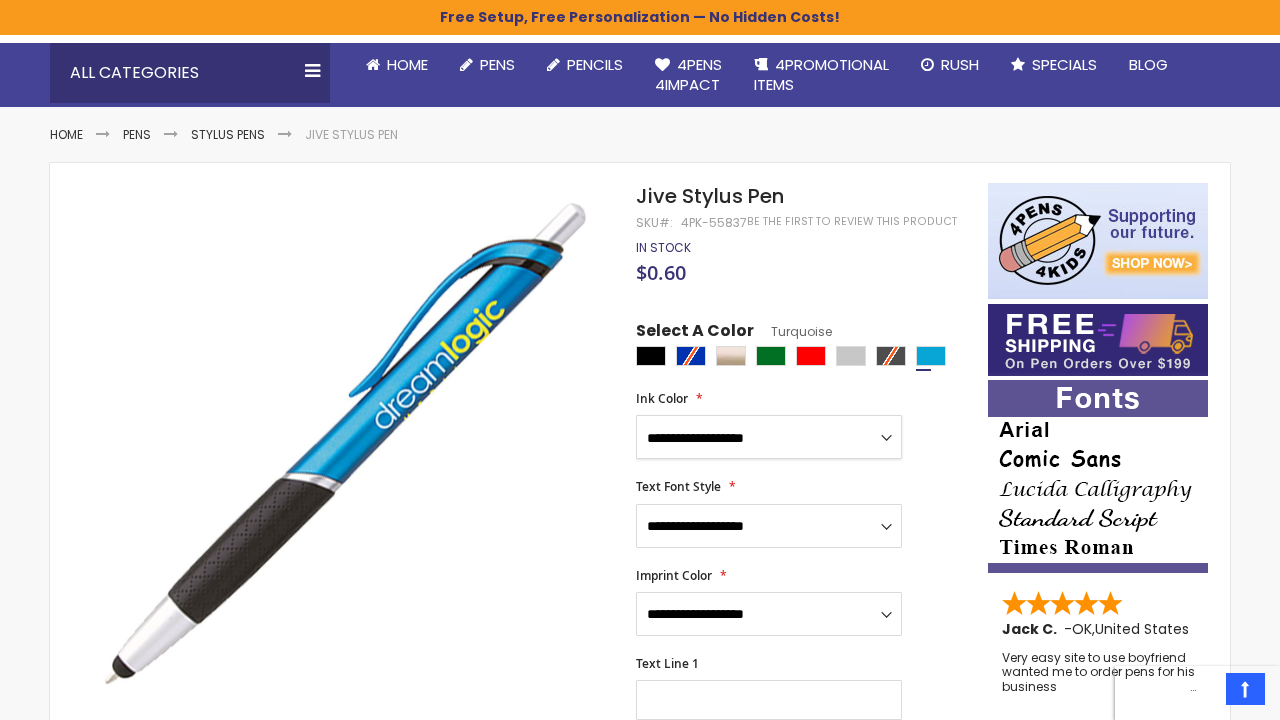 select on "****" 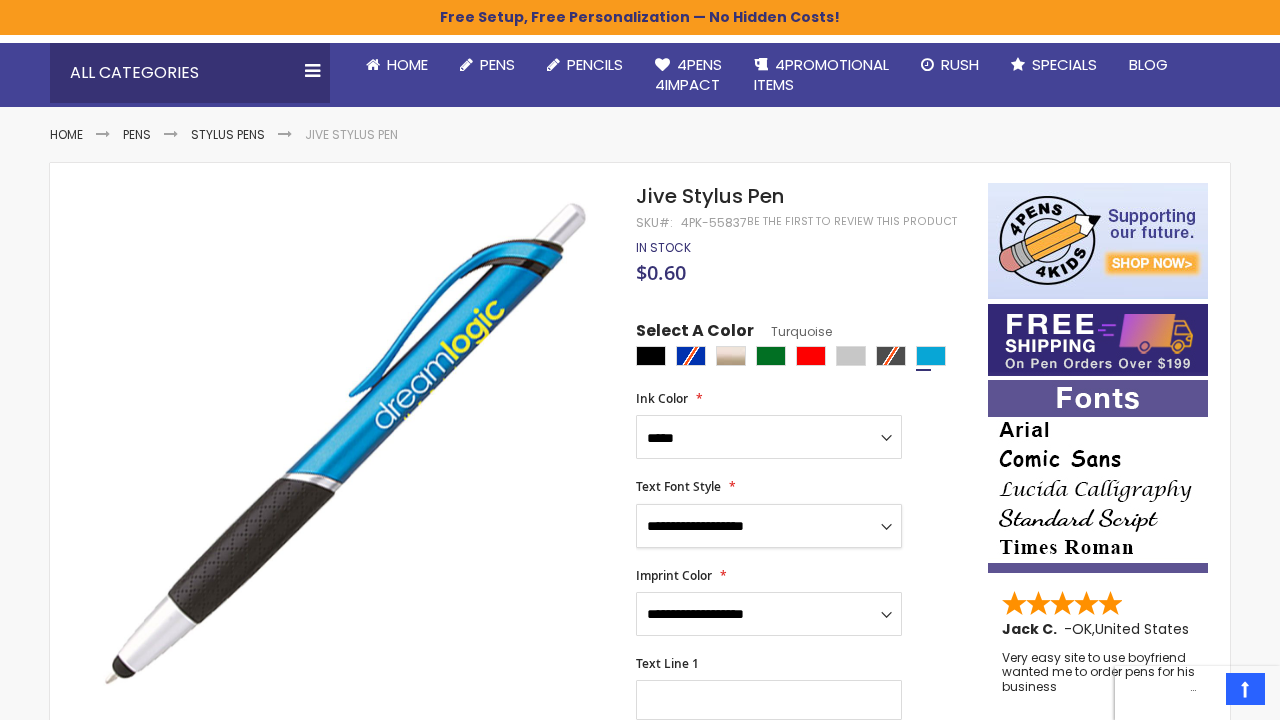 select on "****" 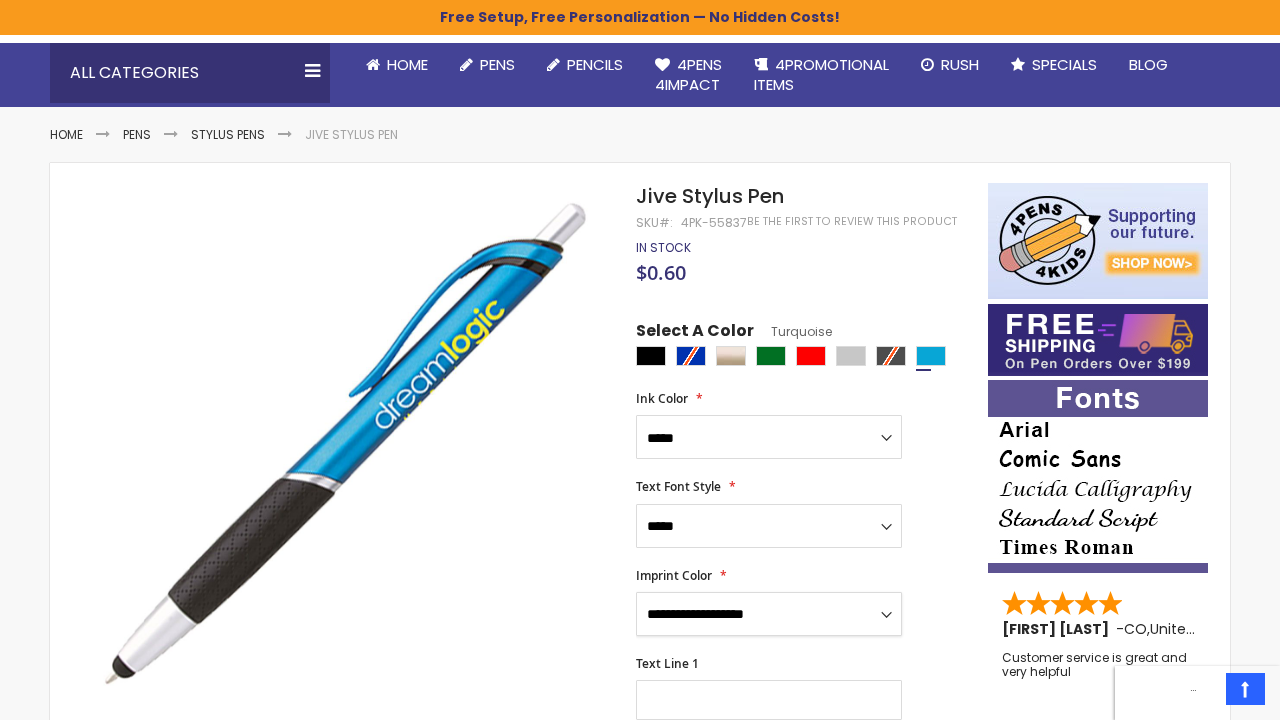select on "****" 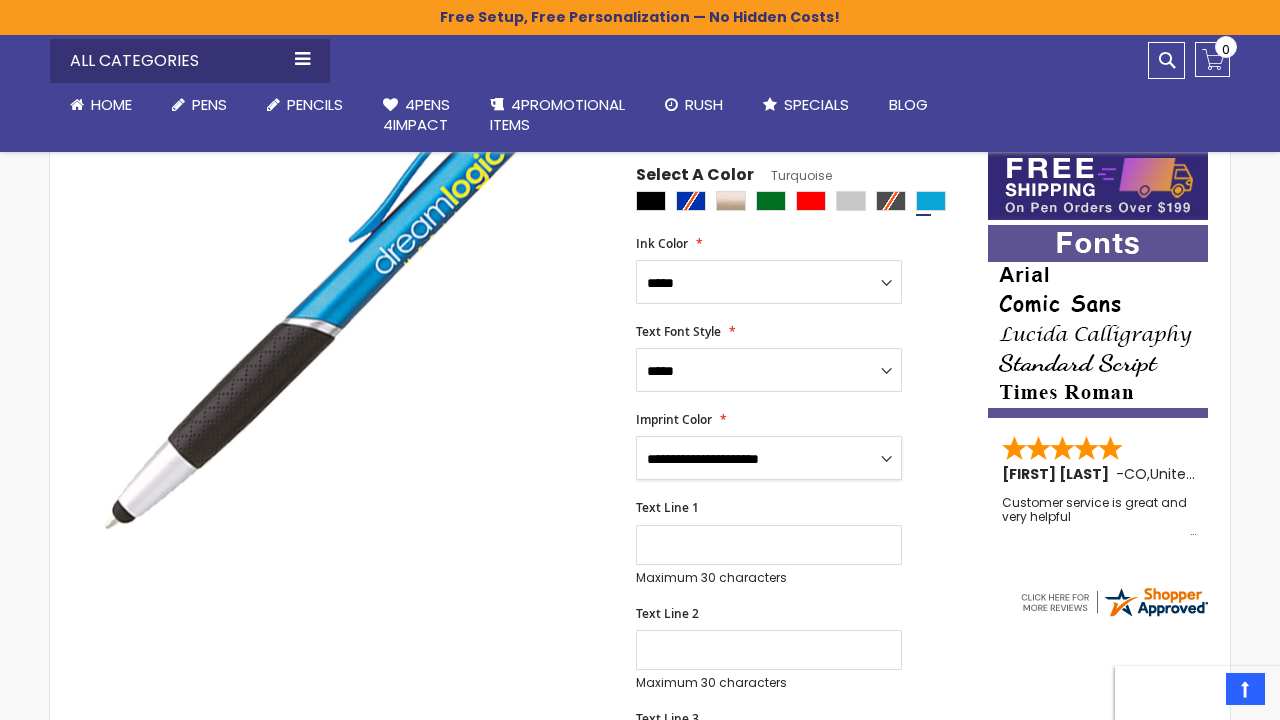 scroll, scrollTop: 326, scrollLeft: 0, axis: vertical 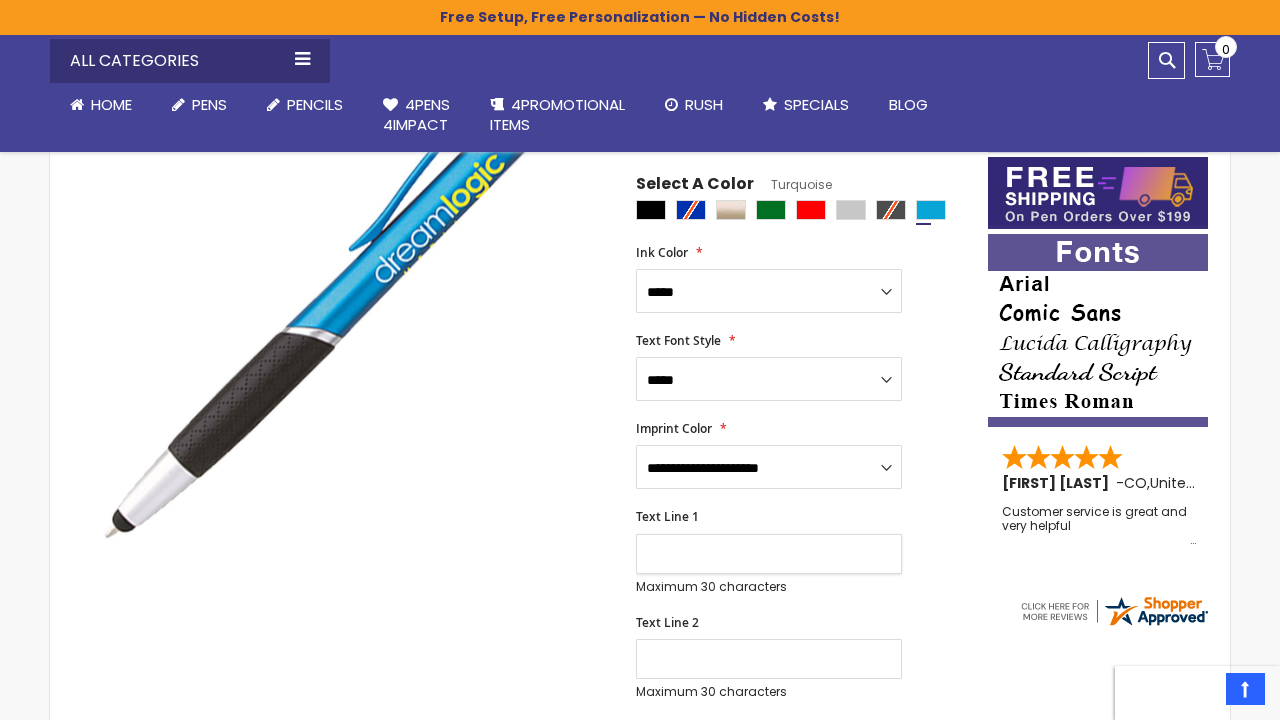 click on "Text Line 1" at bounding box center [769, 554] 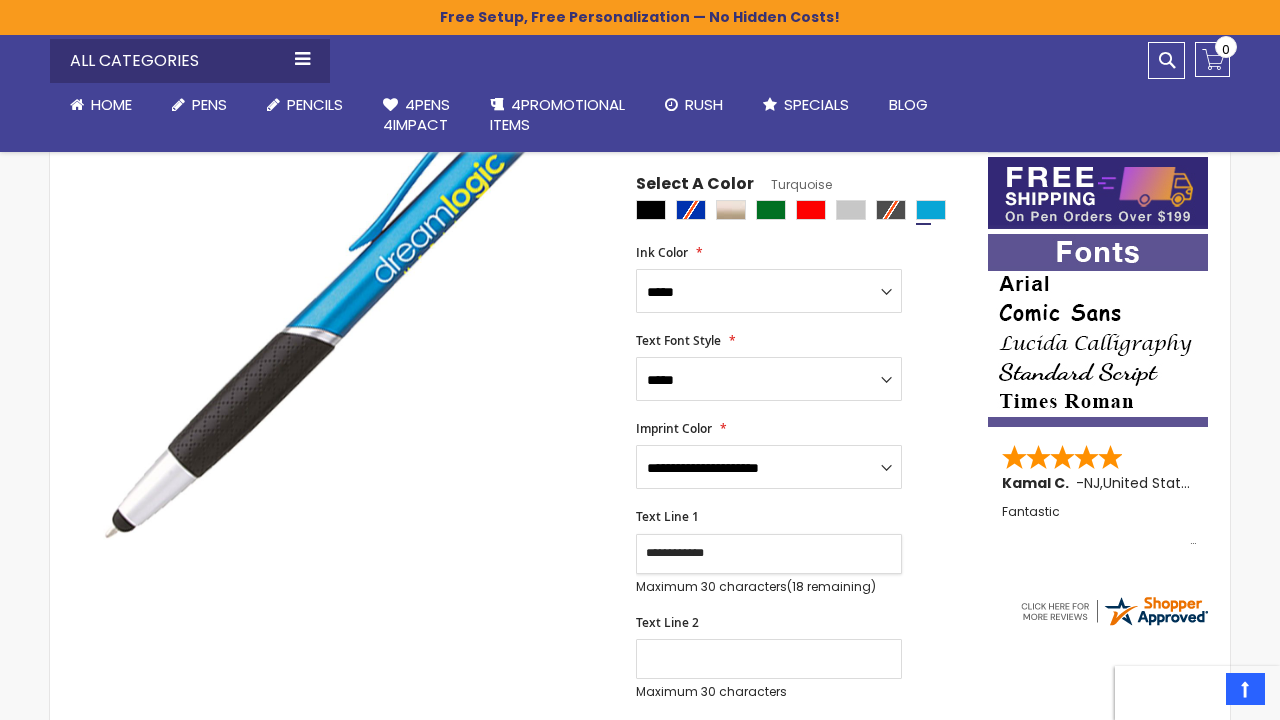 type on "**********" 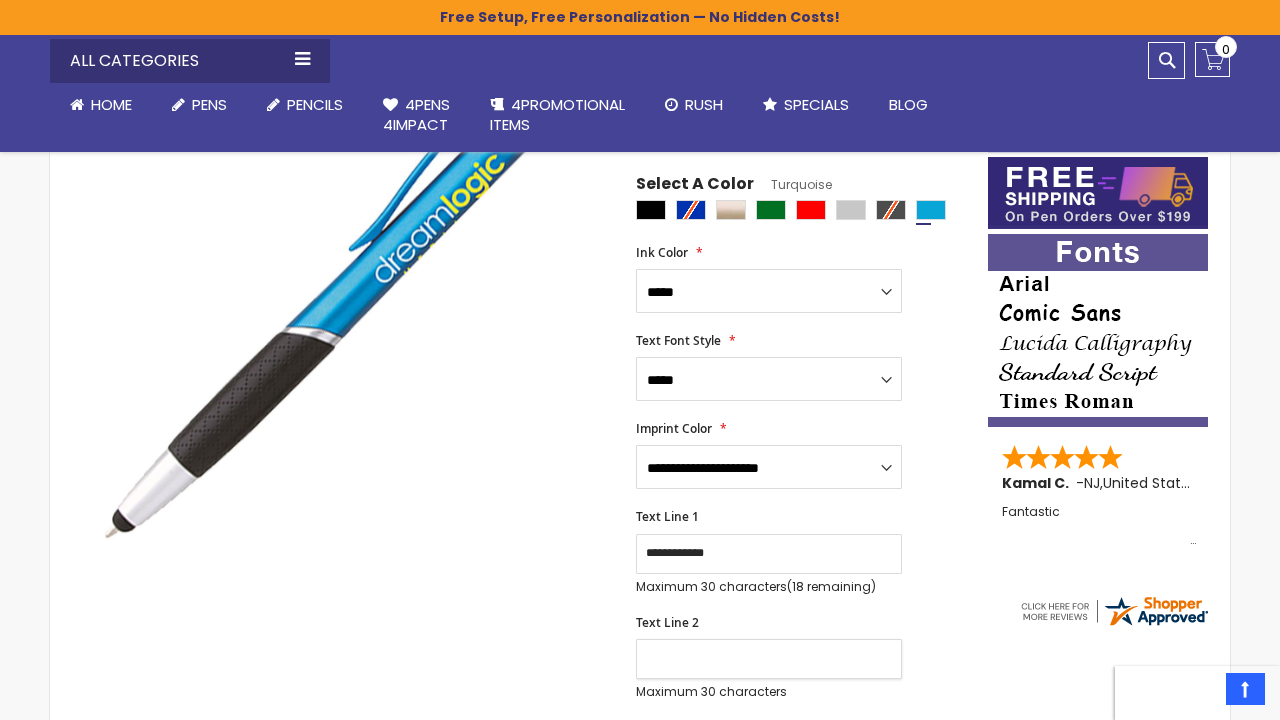 click on "Text Line 2" at bounding box center [769, 659] 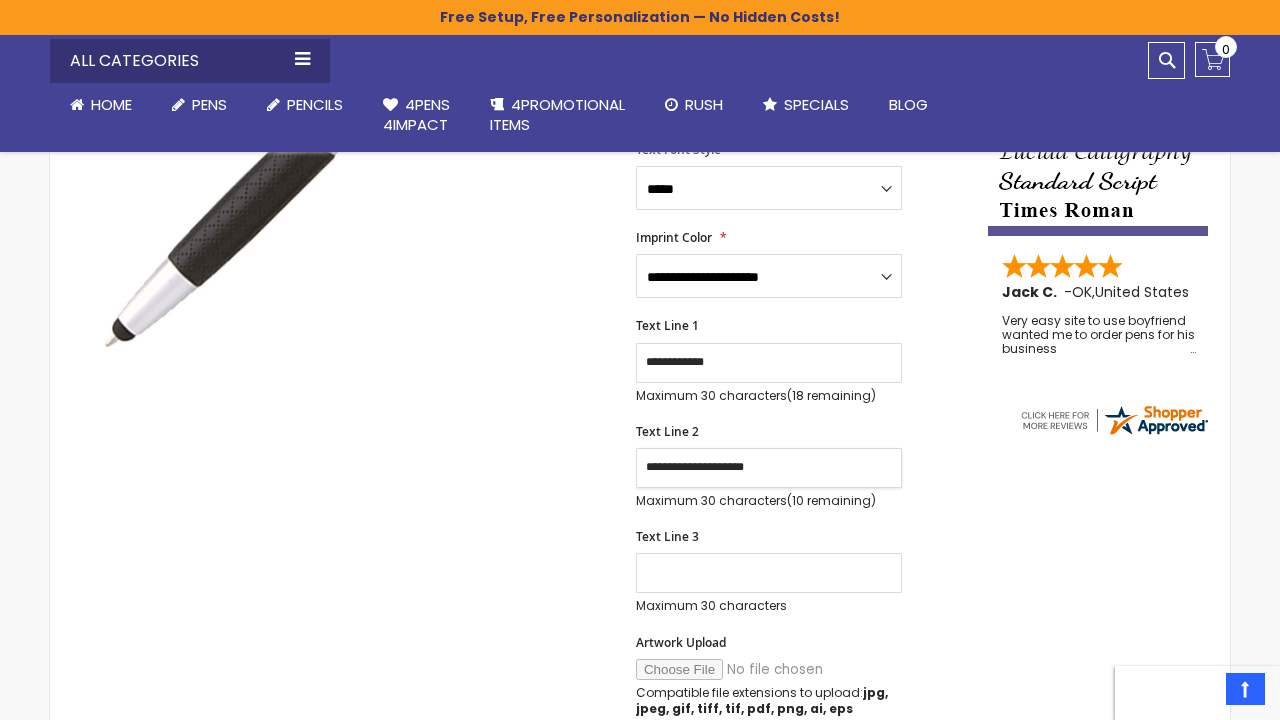 scroll, scrollTop: 549, scrollLeft: 0, axis: vertical 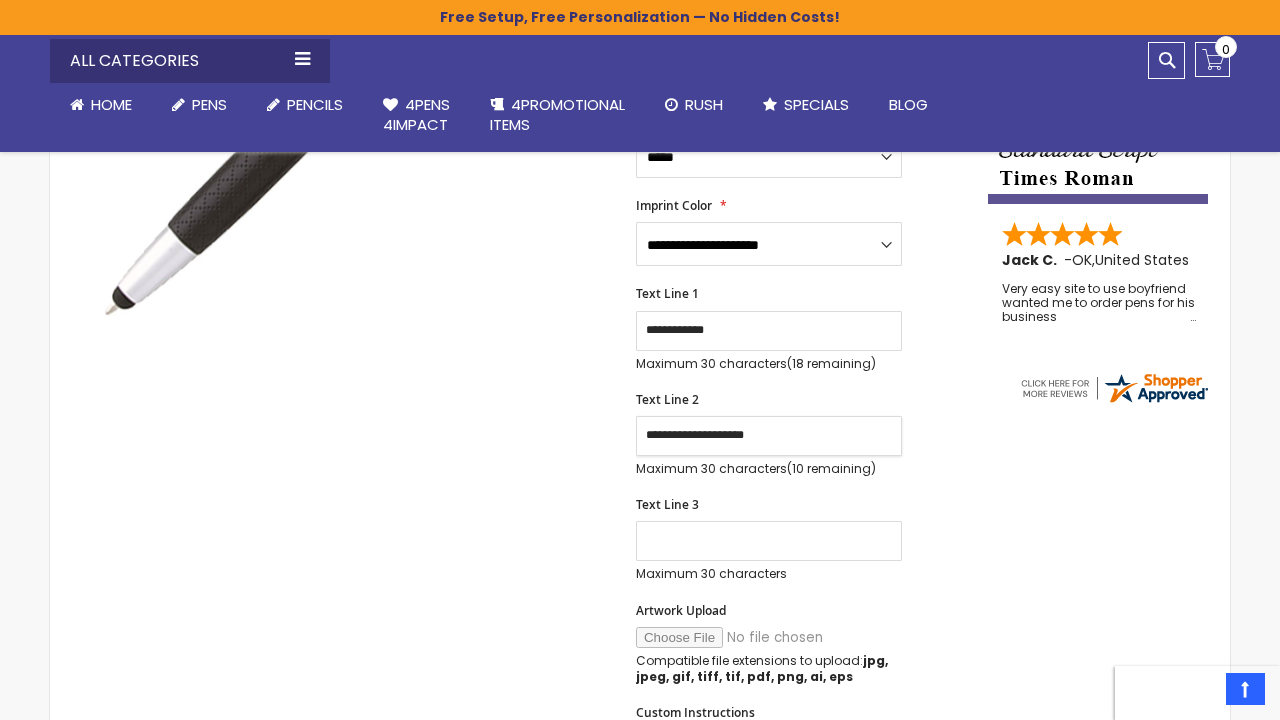type on "**********" 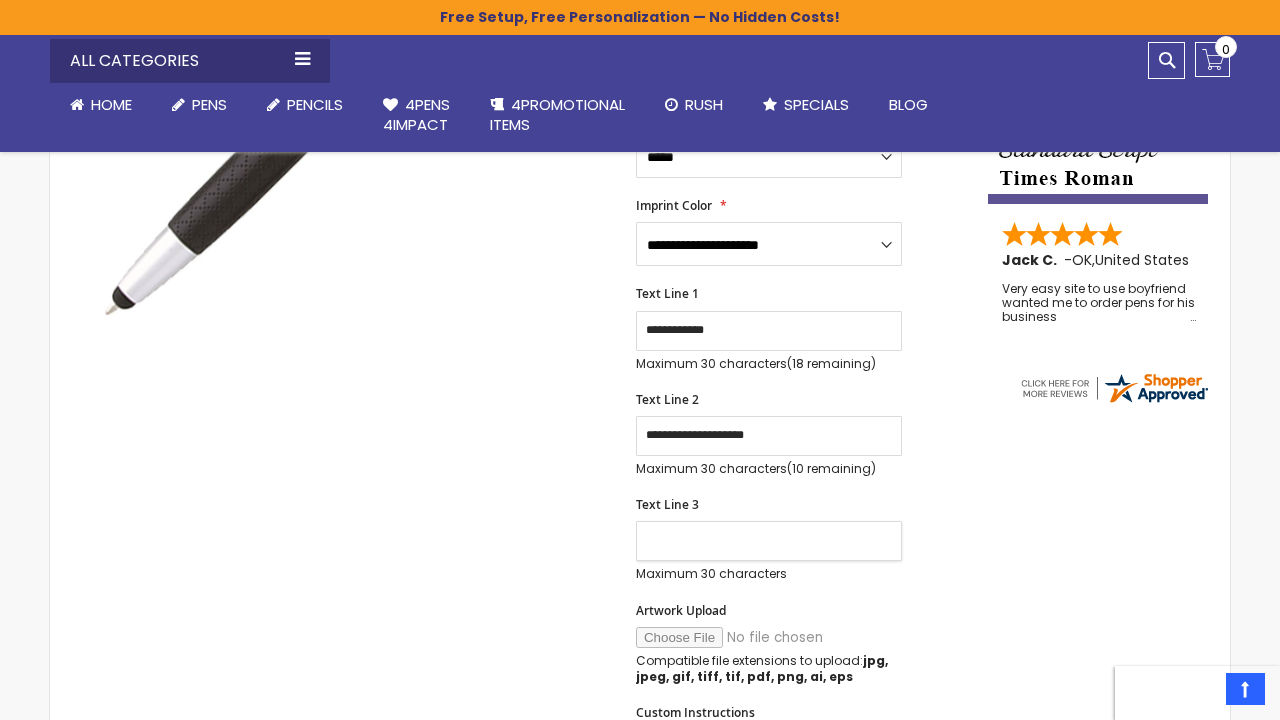click on "Text Line 3" at bounding box center (769, 541) 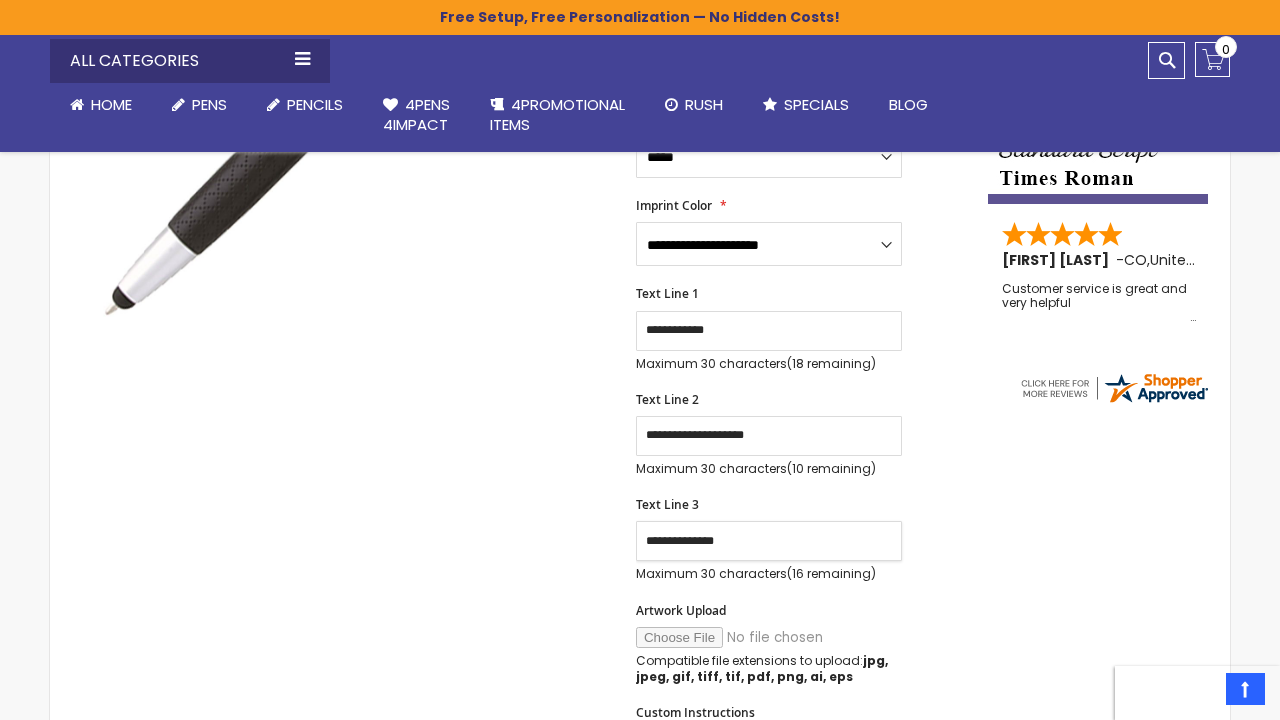 type on "**********" 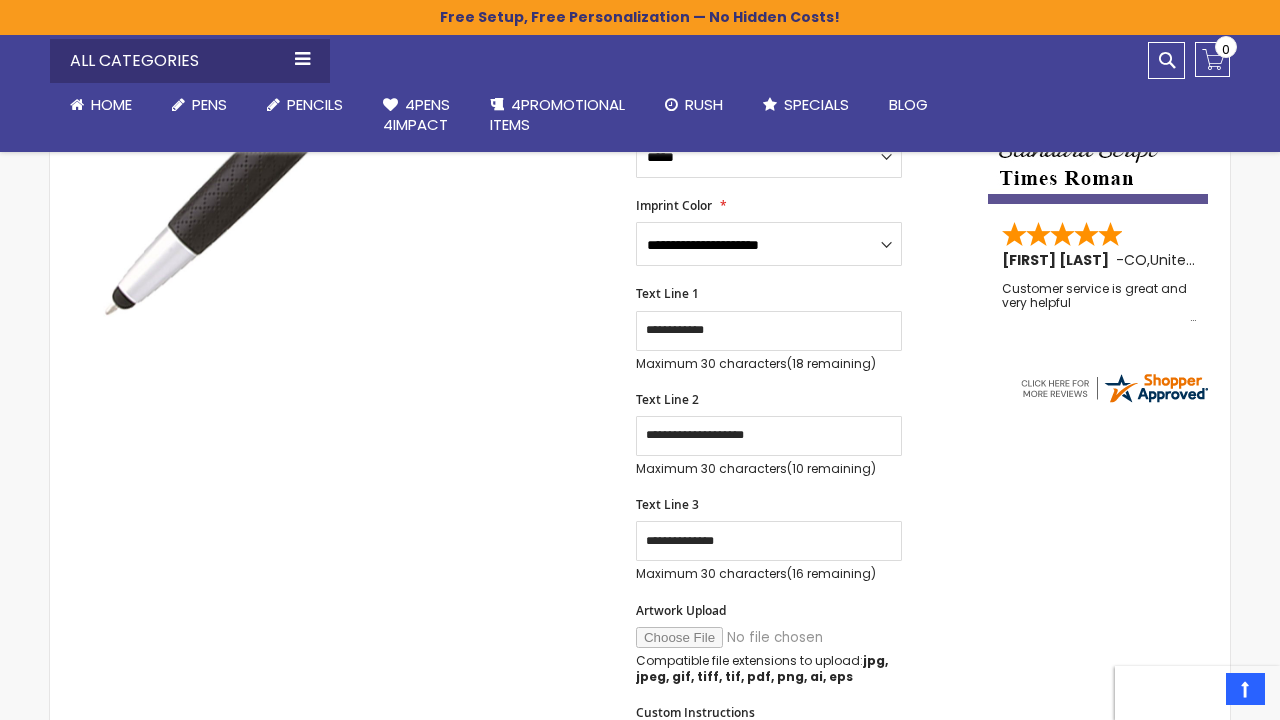 click on "Skip to the end of the images gallery
Skip to the beginning of the images gallery
Jive Stylus Pen
SKU
4PK-55837
Be the first to review this product
In stock
Only  %1  left
$0.60
****" at bounding box center [640, 635] 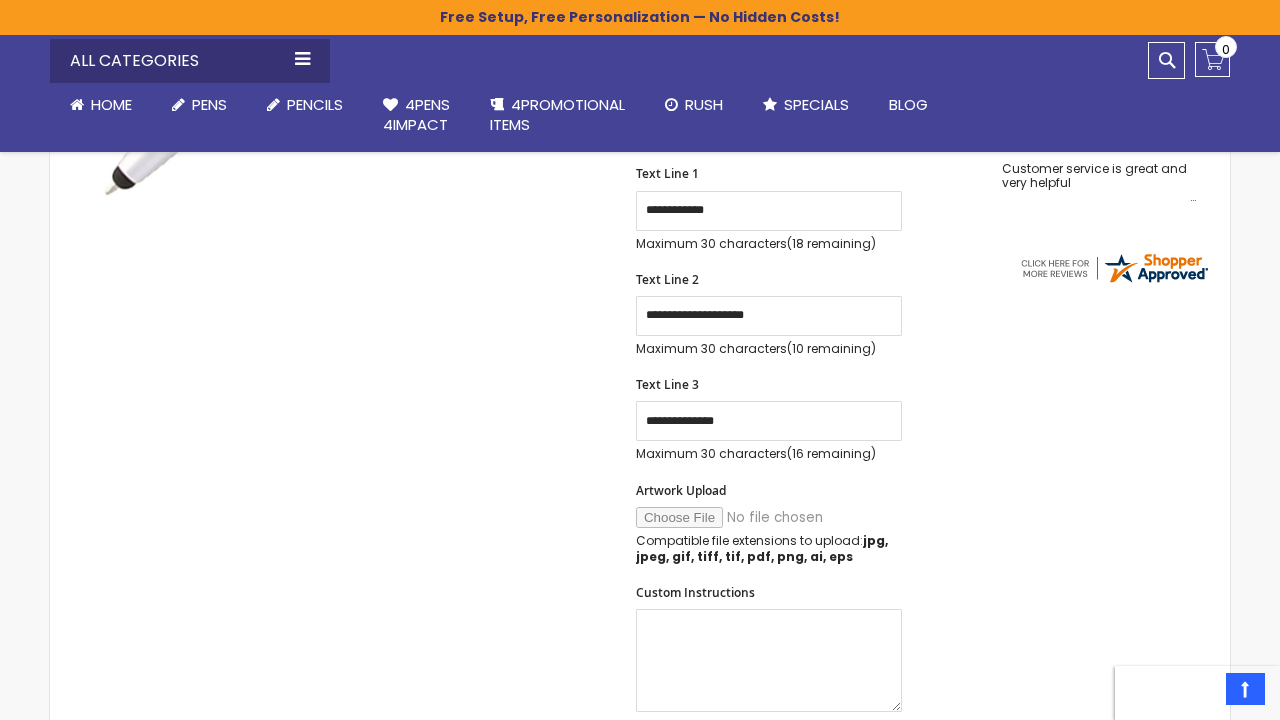 scroll, scrollTop: 694, scrollLeft: 0, axis: vertical 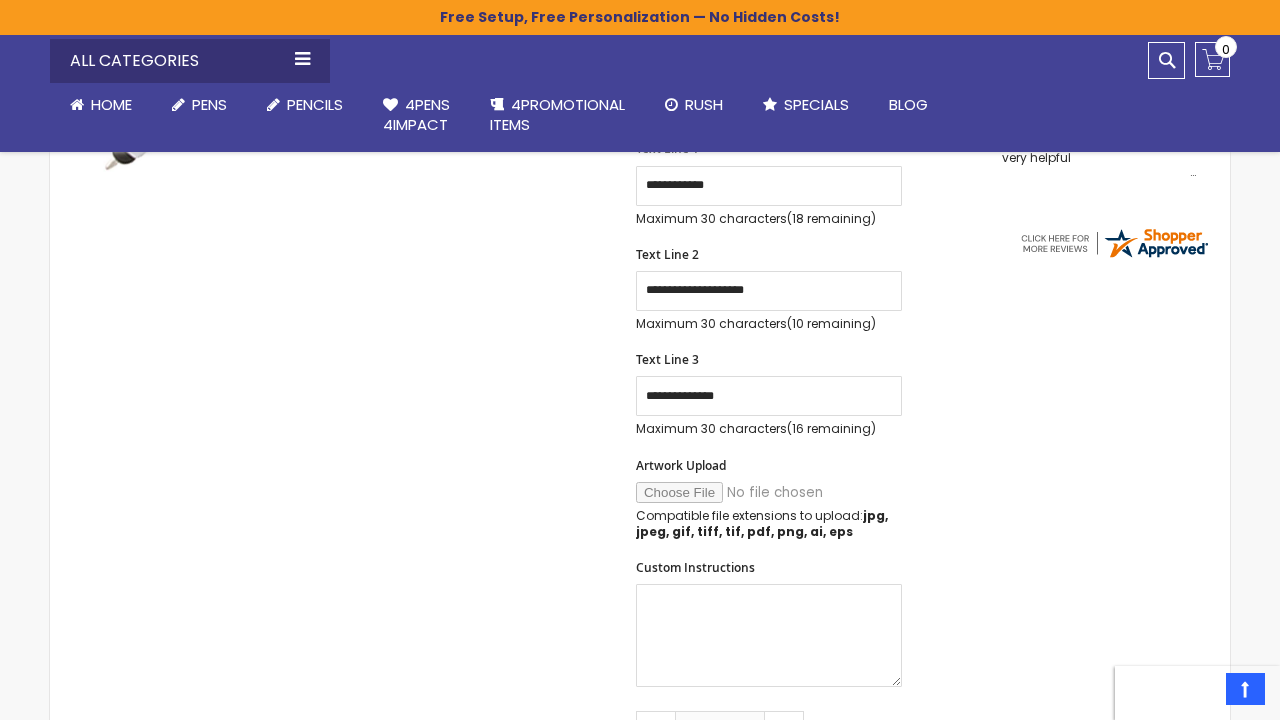 click on "Artwork Upload" at bounding box center [772, 492] 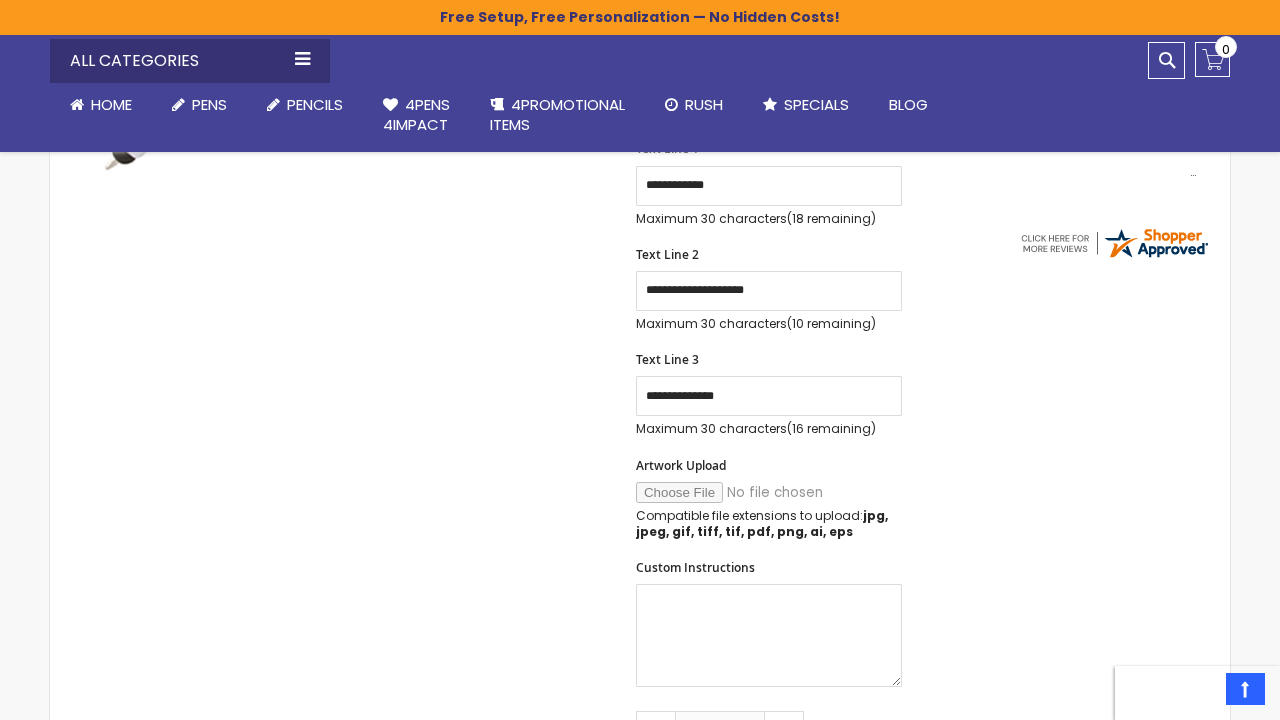type on "**********" 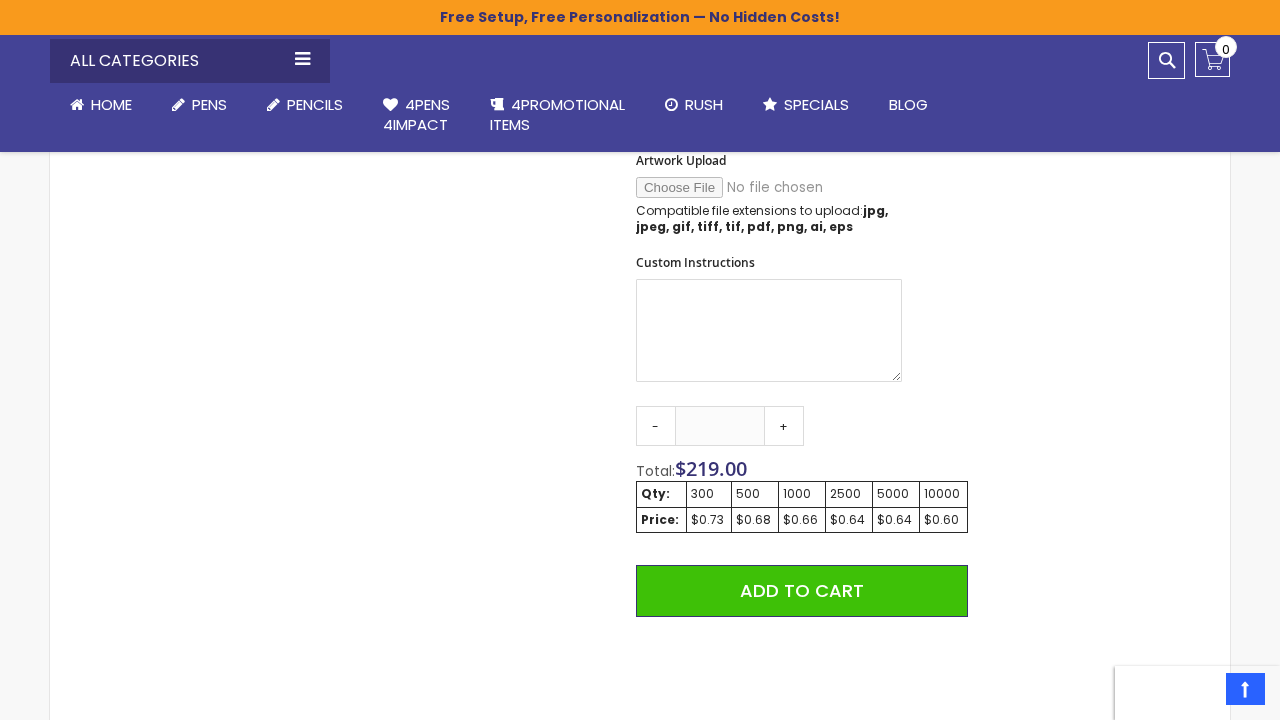scroll, scrollTop: 1014, scrollLeft: 0, axis: vertical 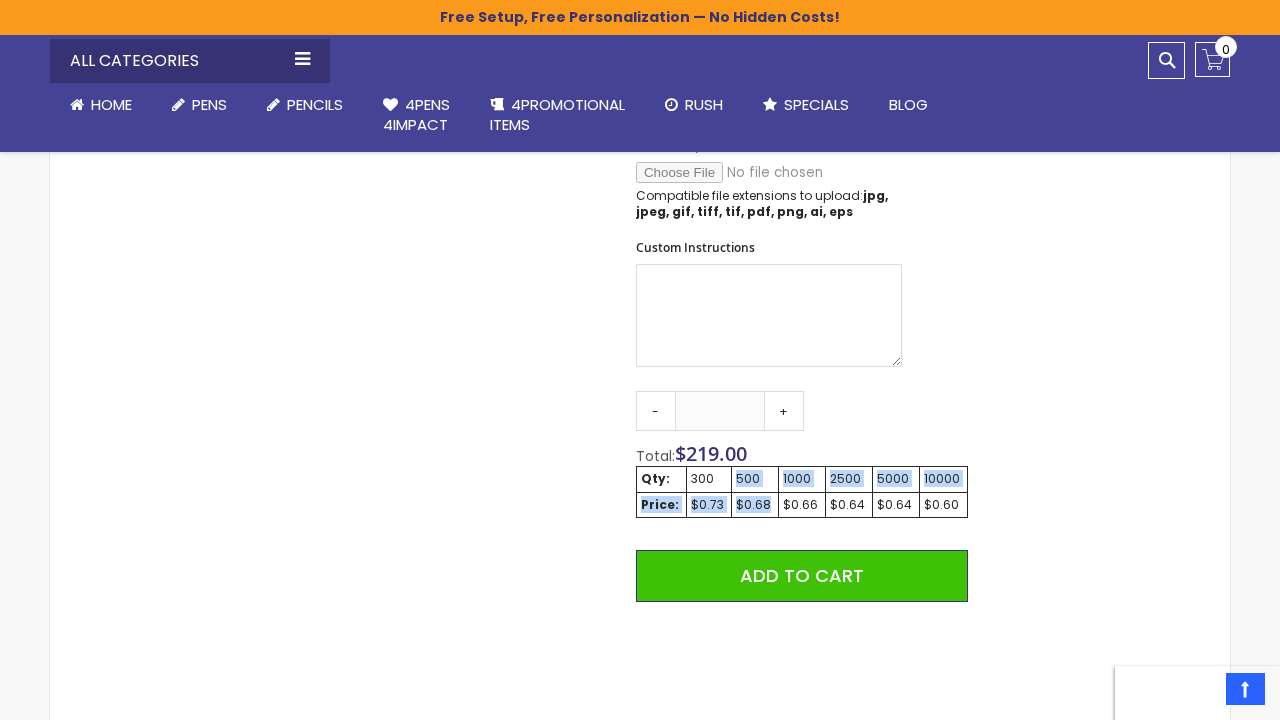 drag, startPoint x: 766, startPoint y: 491, endPoint x: 722, endPoint y: 481, distance: 45.122055 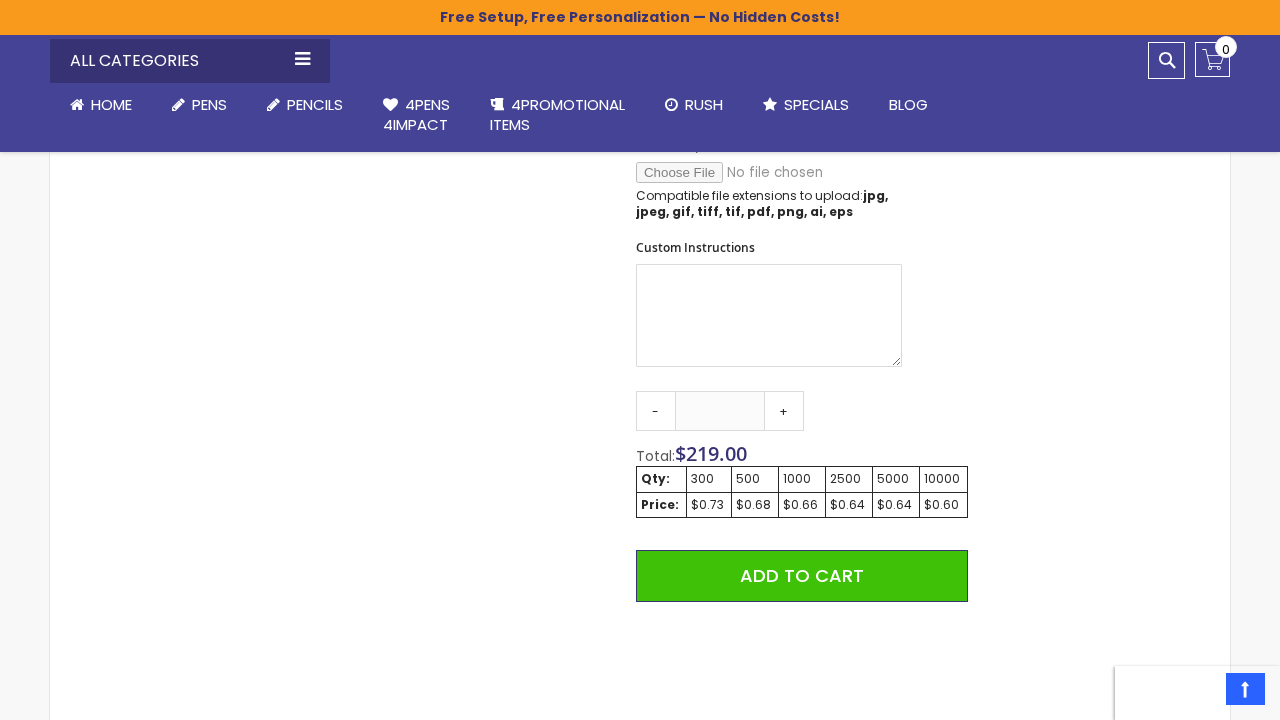 click on "500" at bounding box center [755, 479] 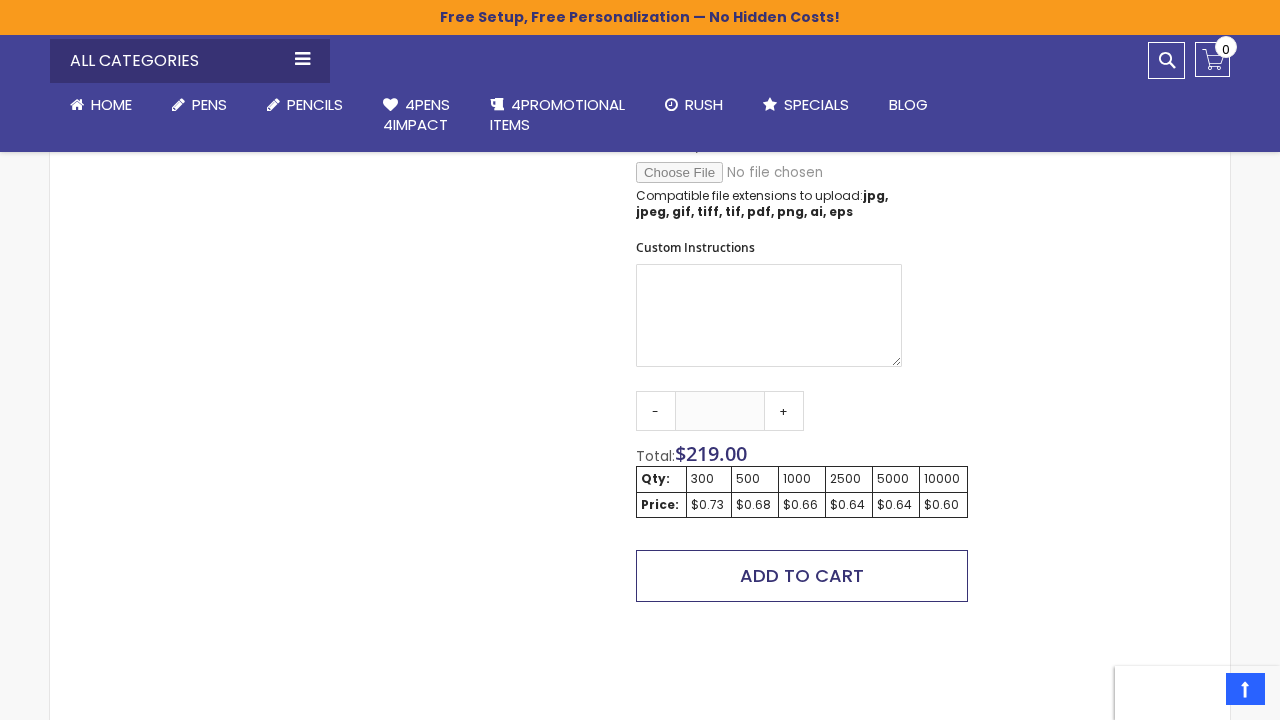click on "Add to Cart" at bounding box center [802, 575] 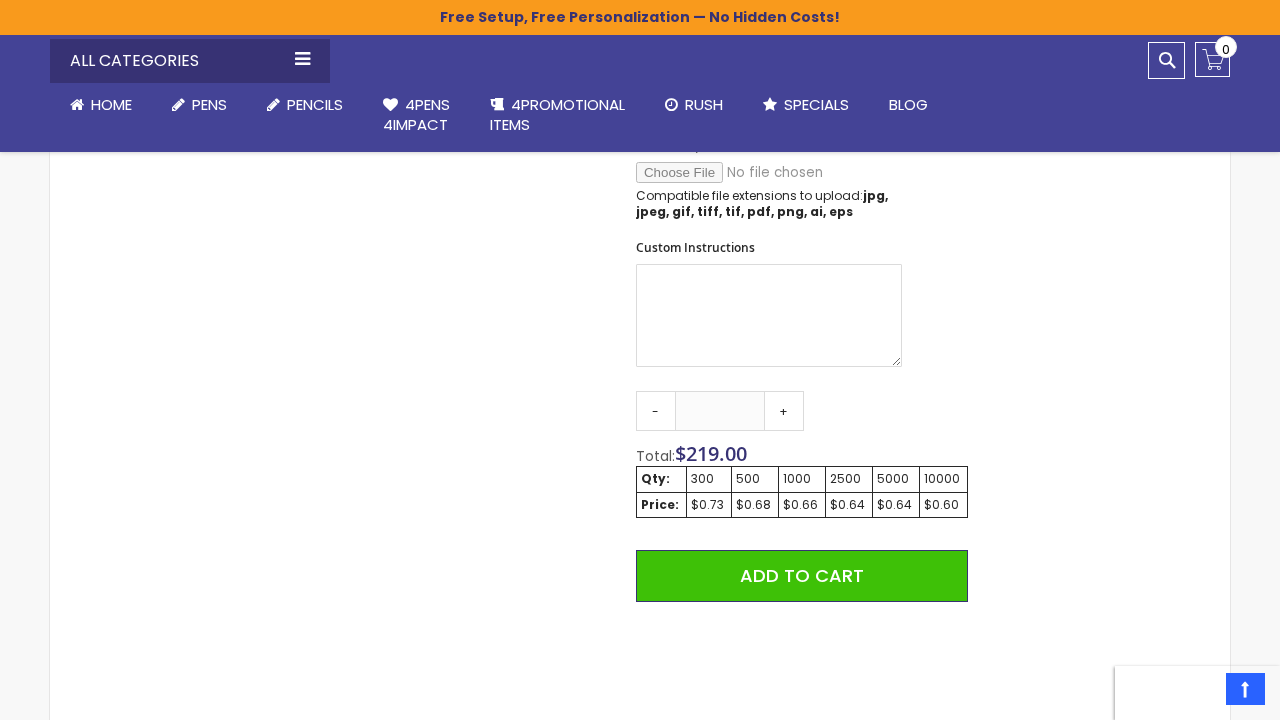 scroll, scrollTop: 968, scrollLeft: 0, axis: vertical 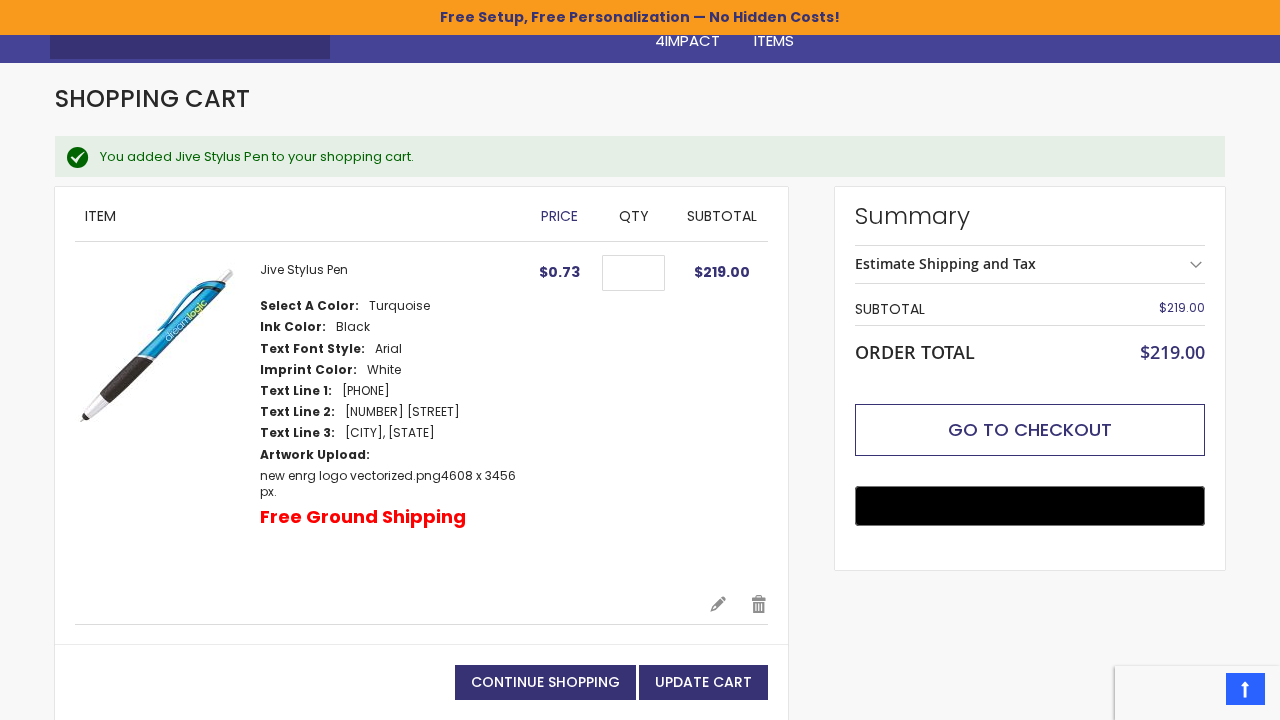 click on "Go to Checkout" at bounding box center (1030, 430) 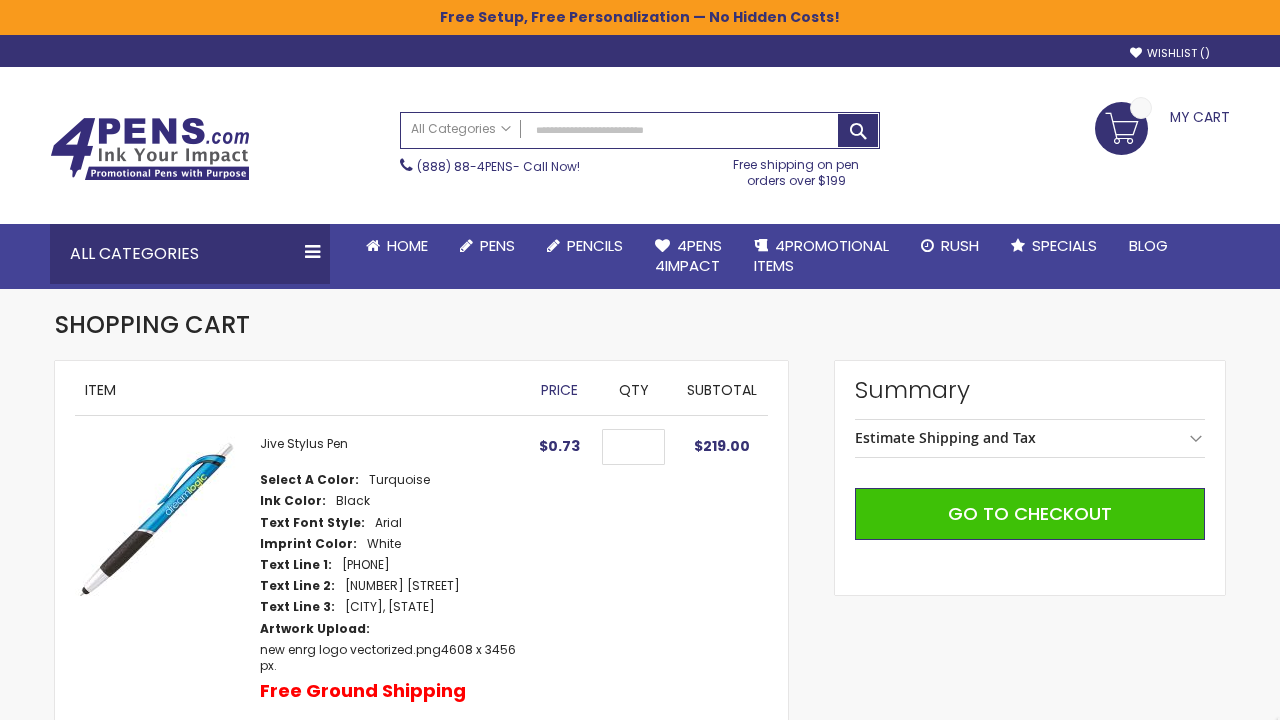scroll, scrollTop: 35, scrollLeft: 0, axis: vertical 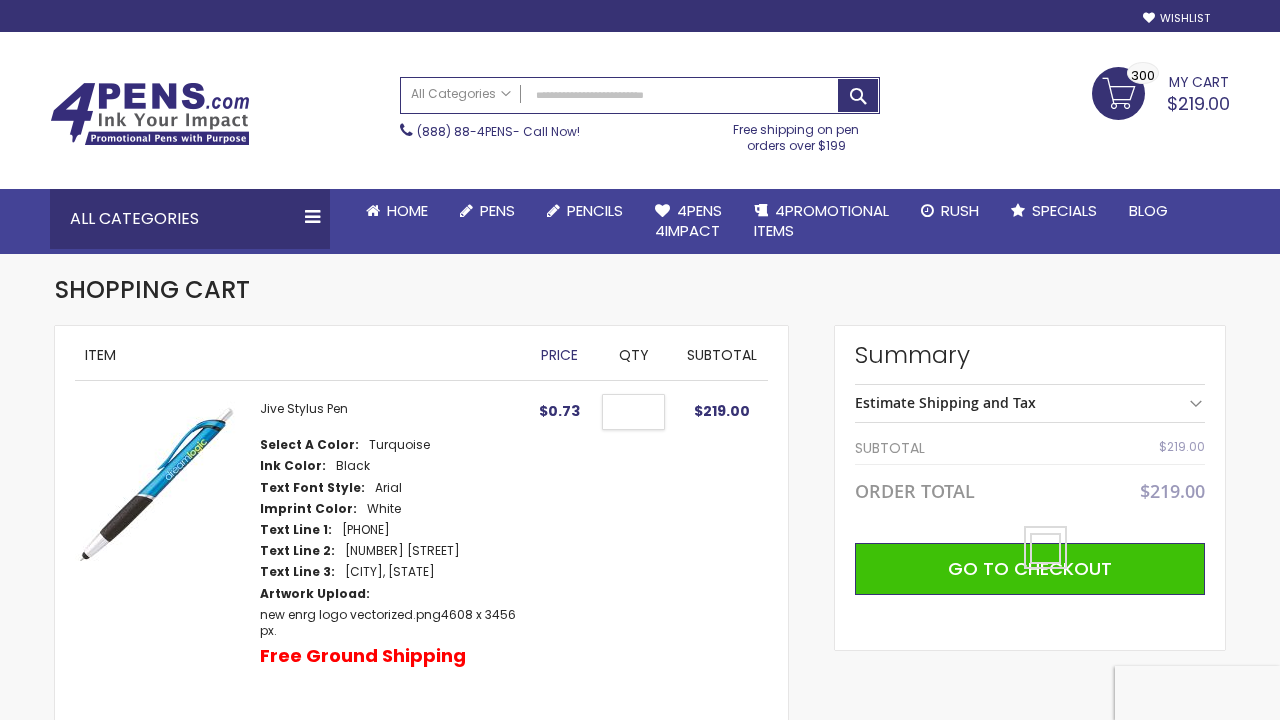 click on "***" at bounding box center [633, 412] 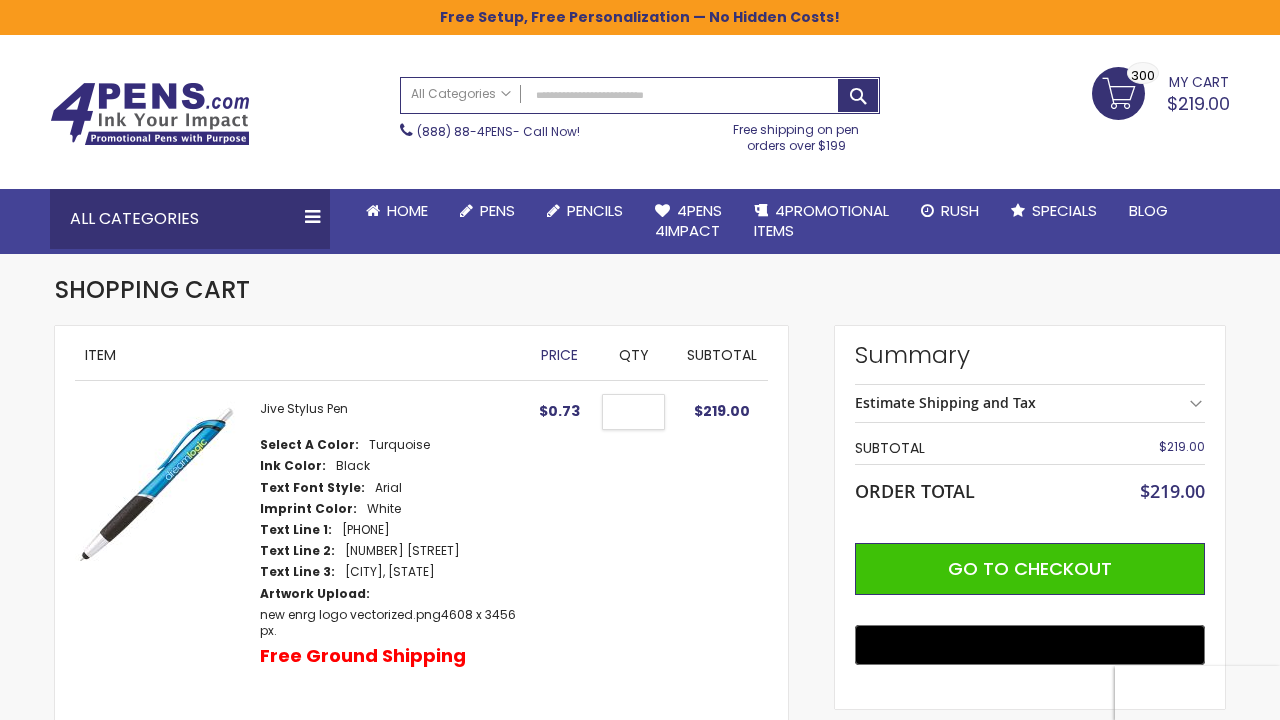click on "***" at bounding box center (633, 412) 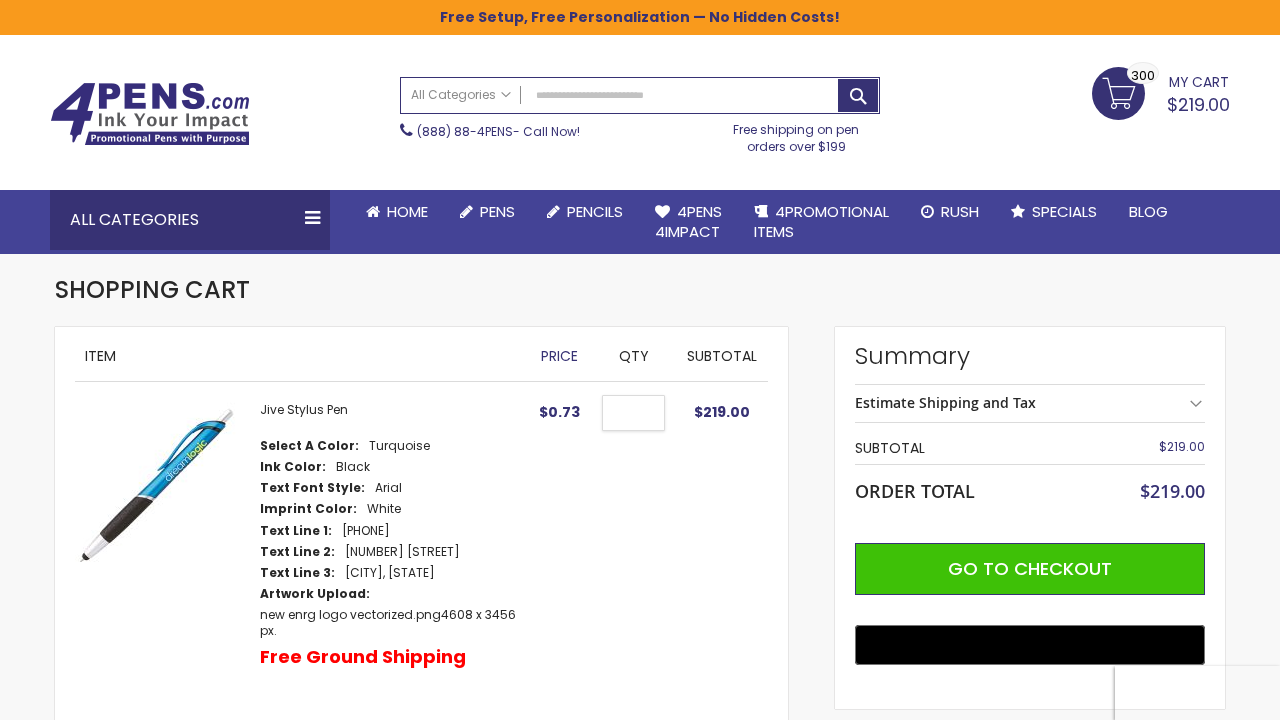 type on "***" 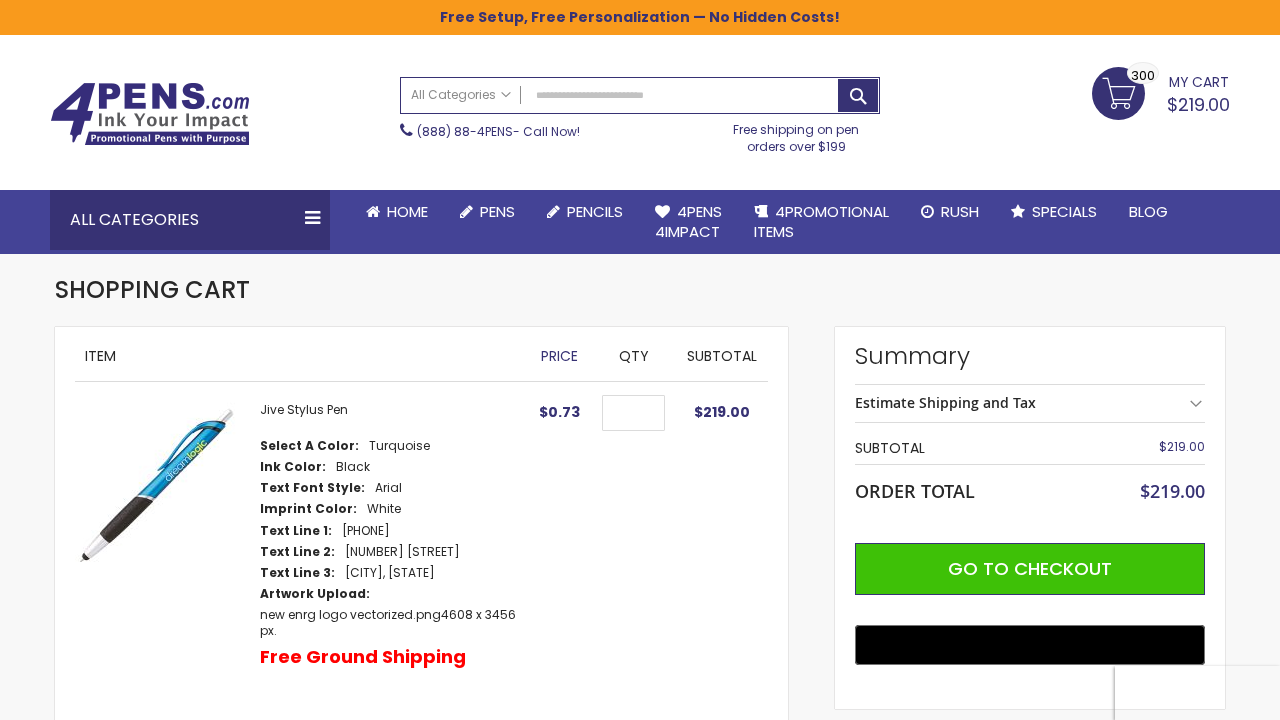 click on "$219.00" at bounding box center [722, 558] 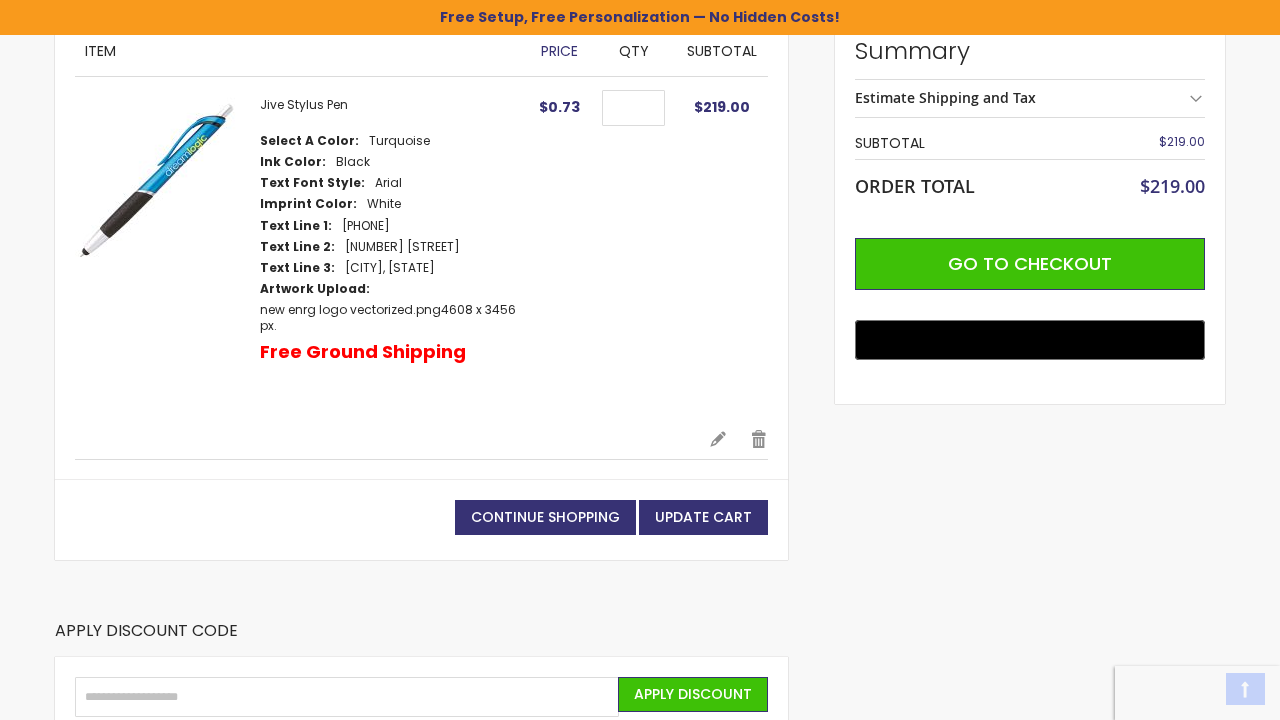 scroll, scrollTop: 370, scrollLeft: 0, axis: vertical 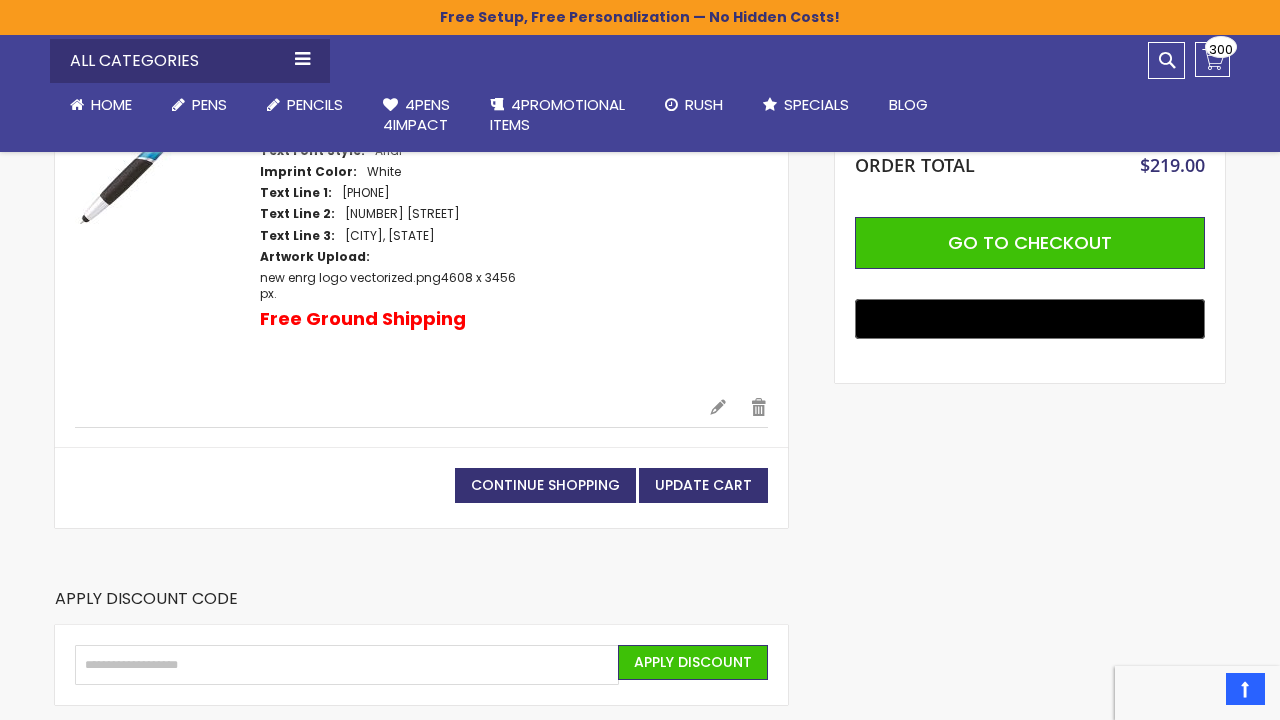 click on "Continue Shopping
Update Cart" at bounding box center [421, 488] 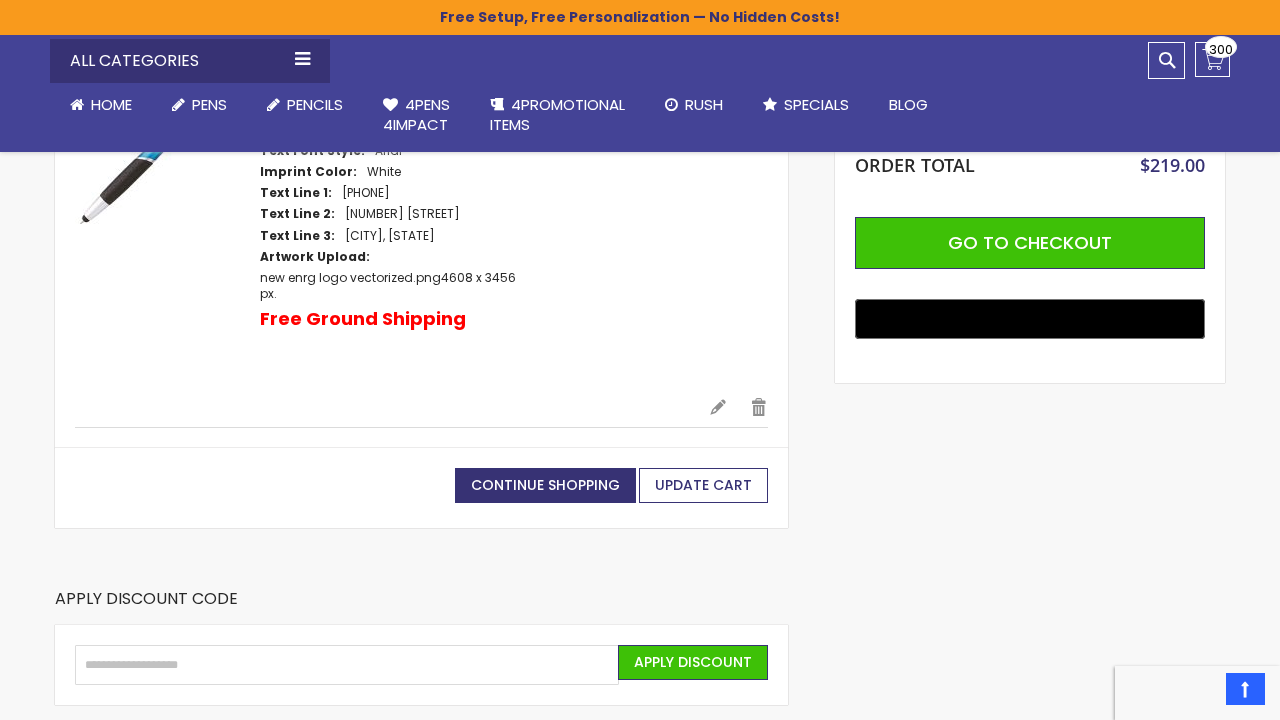 click on "Update Cart" at bounding box center (703, 485) 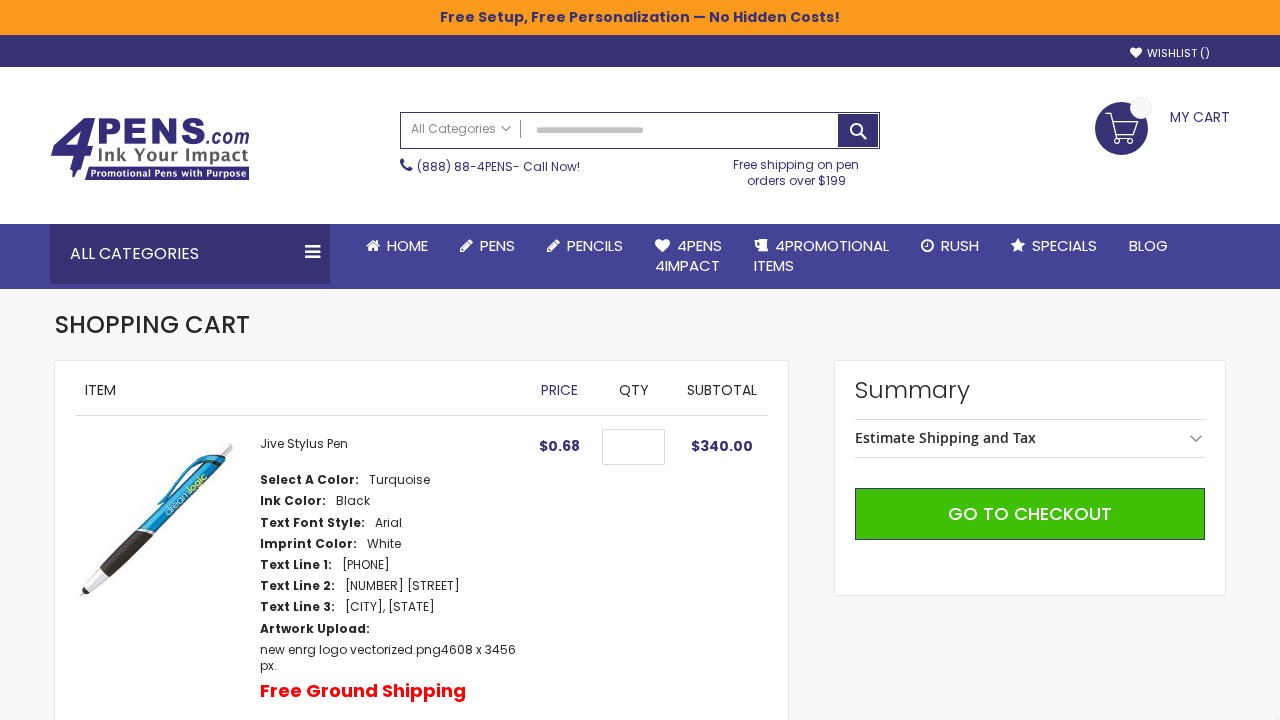 scroll, scrollTop: 0, scrollLeft: 0, axis: both 